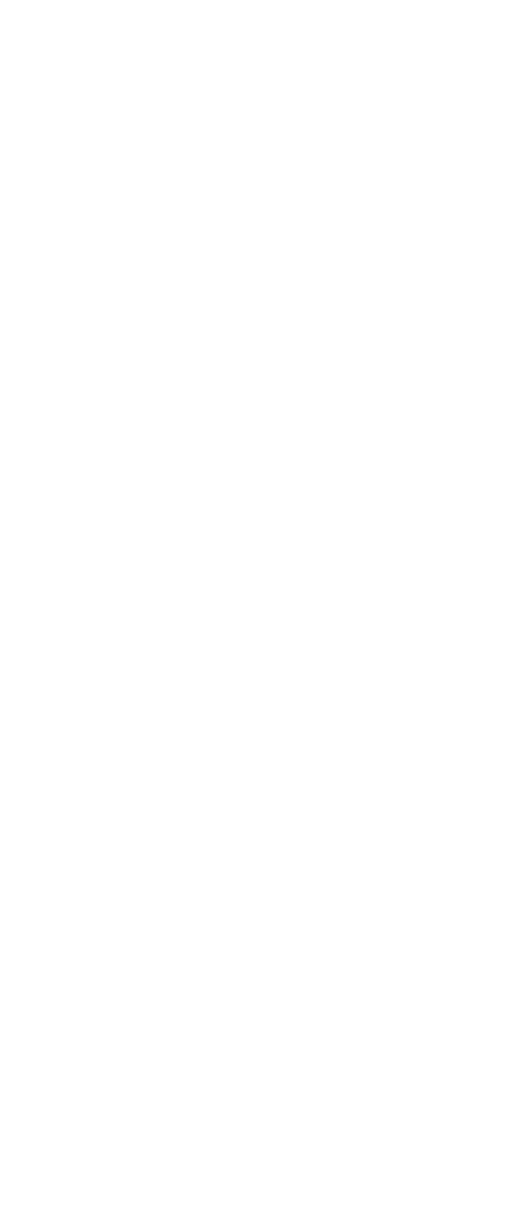 scroll, scrollTop: 0, scrollLeft: 0, axis: both 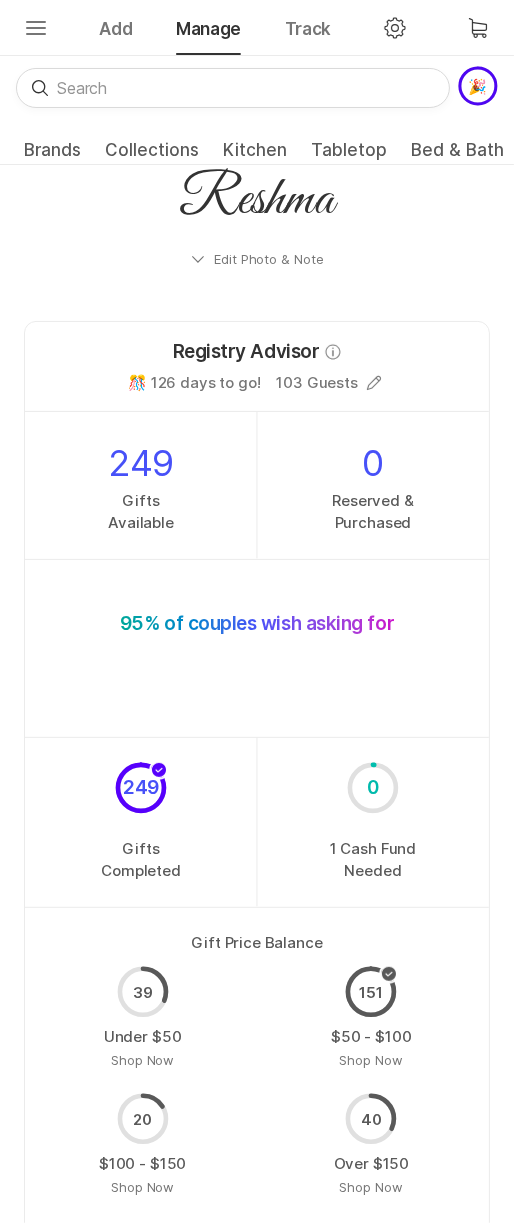 click on "Settings" 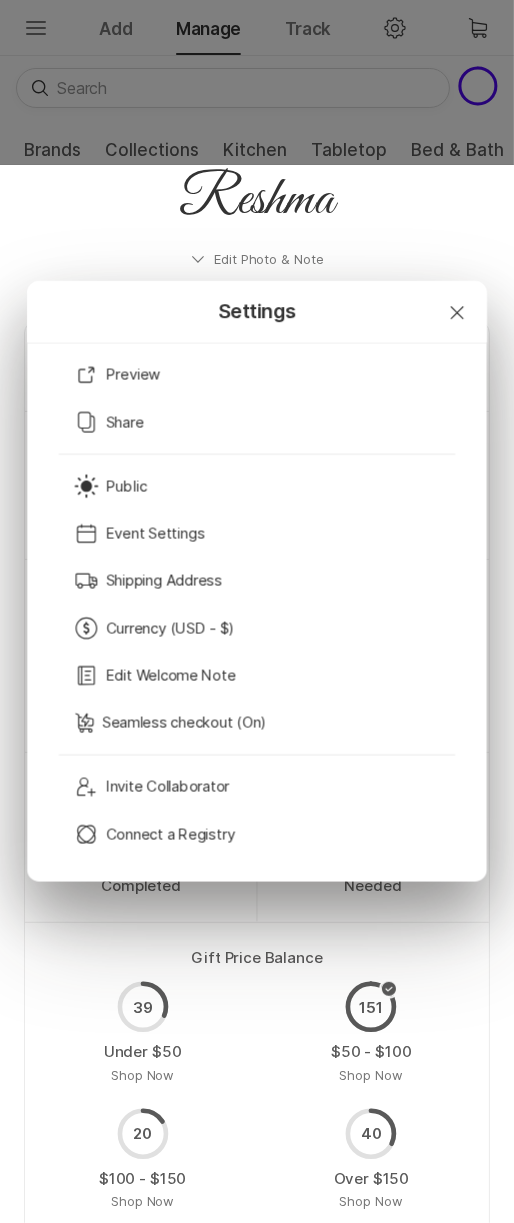 click on "Settings Close Preview Copy   Share Sun                 Public Calendar Event Settings Shipping Address Currency (USD - $) Edit Welcome Note Seamless checkout (On) Invite Invite Collaborator Universal Registry Connect a Registry" at bounding box center (257, 611) 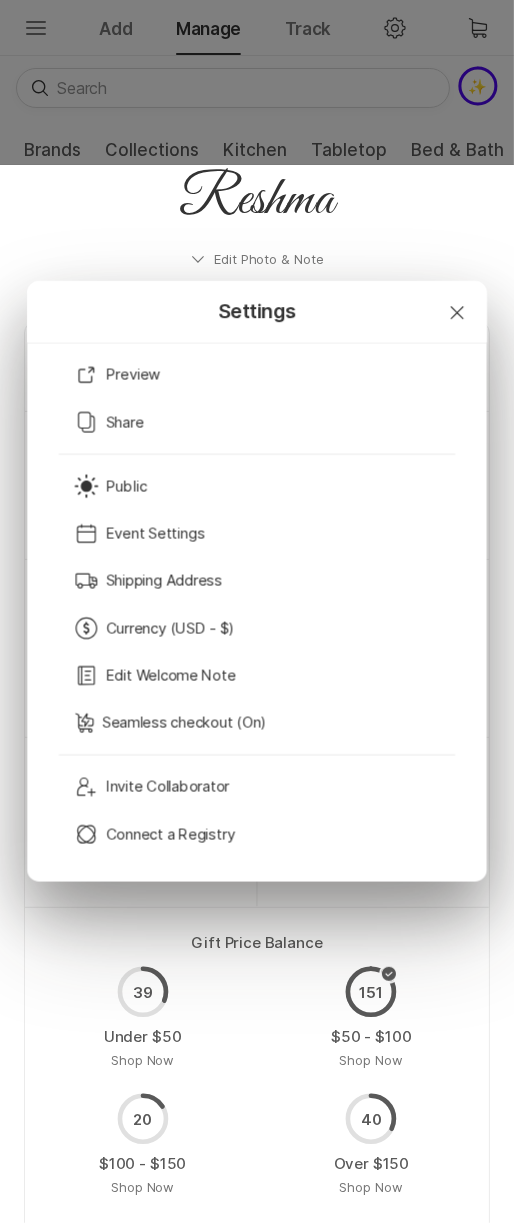 click on "Settings Close Preview Copy   Share Sun                 Public Calendar Event Settings Shipping Address Currency (USD - $) Edit Welcome Note Seamless checkout (On) Invite Invite Collaborator Universal Registry Connect a Registry" at bounding box center [257, 611] 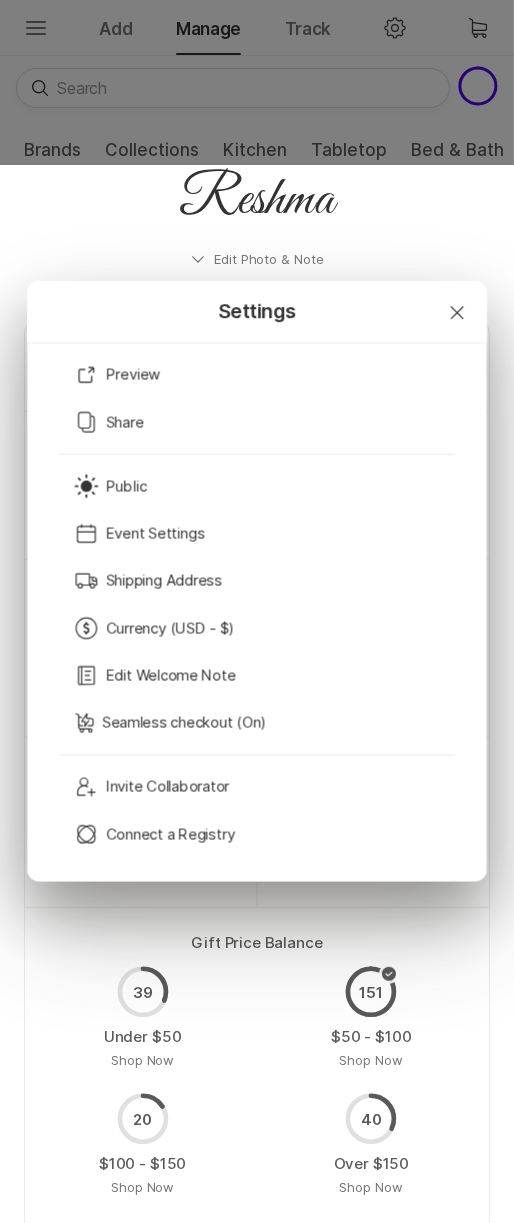 click on "Settings Close Preview Copy   Share Sun                 Public Calendar Event Settings Shipping Address Currency (USD - $) Edit Welcome Note Seamless checkout (On) Invite Invite Collaborator Universal Registry Connect a Registry" at bounding box center (257, 611) 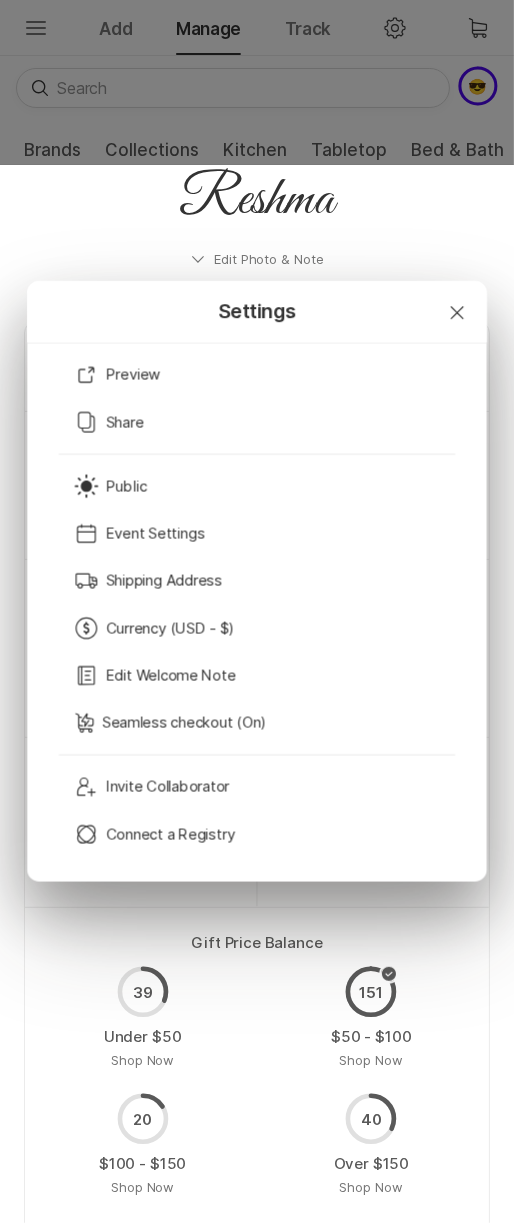 click on "Settings Close Preview Copy   Share Sun                 Public Calendar Event Settings Shipping Address Currency (USD - $) Edit Welcome Note Seamless checkout (On) Invite Invite Collaborator Universal Registry Connect a Registry" at bounding box center (257, 611) 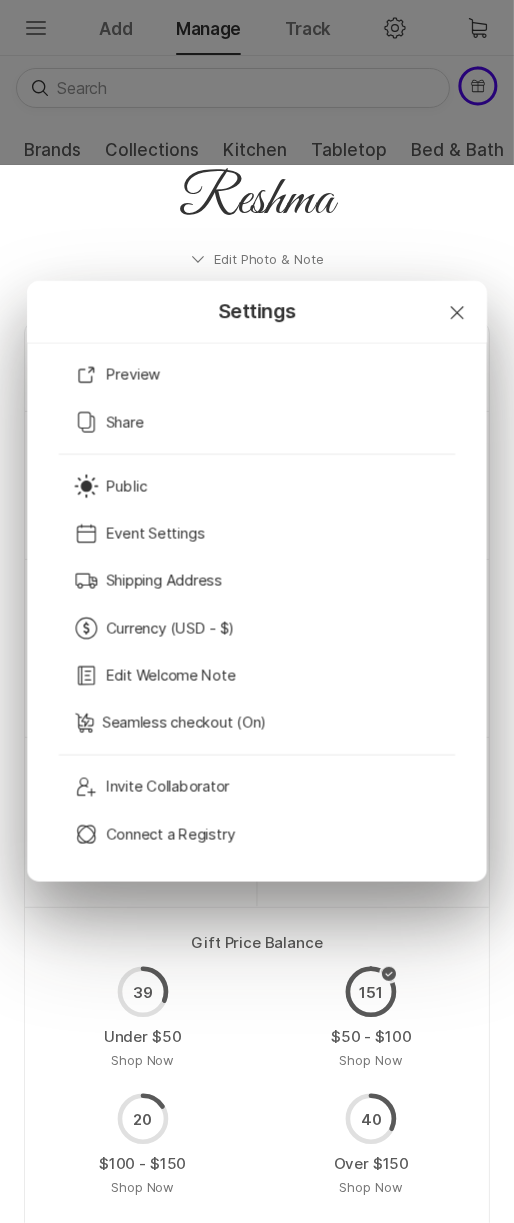 click on "Close" 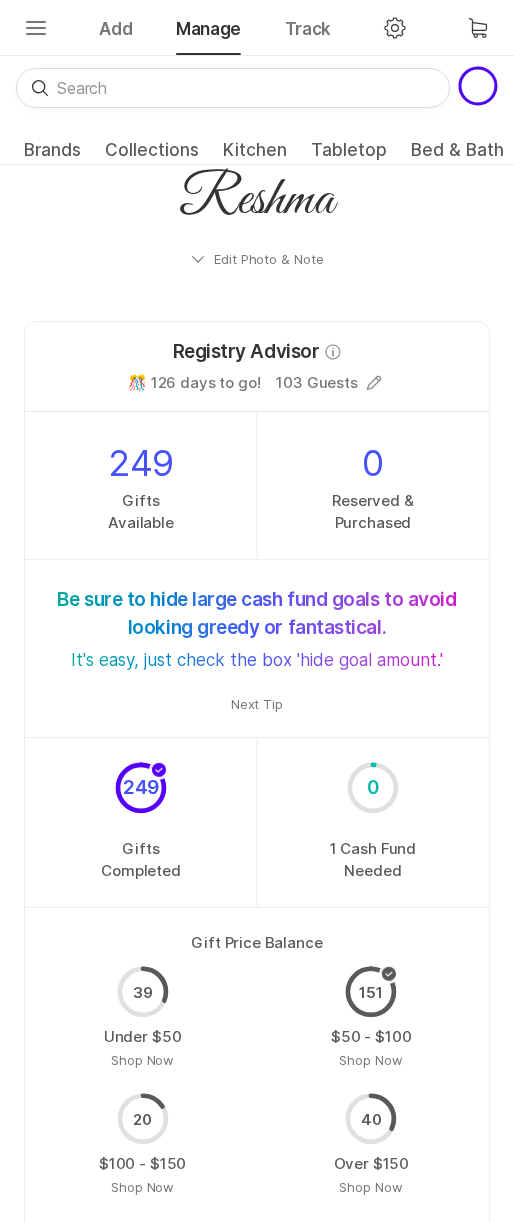 scroll, scrollTop: 0, scrollLeft: 0, axis: both 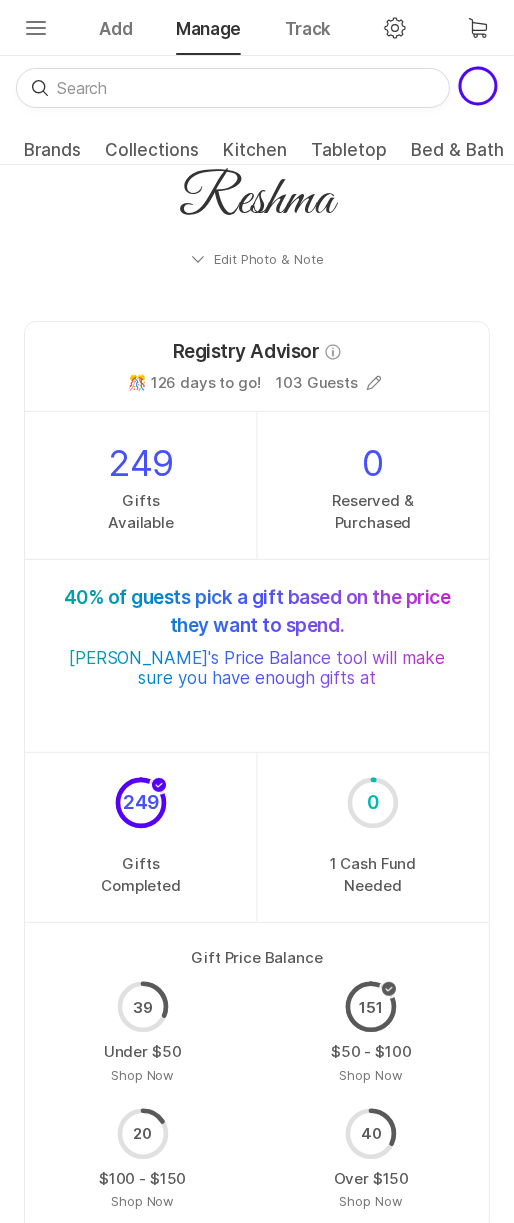 click 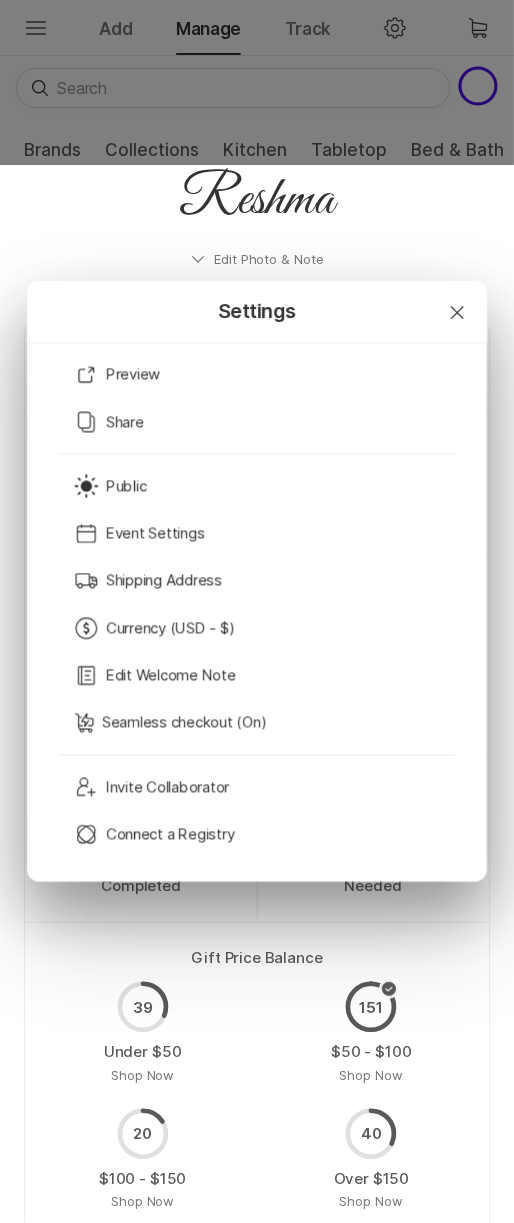 click on "Settings Close Preview Copy   Share Sun                 Public Calendar Event Settings Shipping Address Currency (USD - $) Edit Welcome Note Seamless checkout (On) Invite Invite Collaborator Universal Registry Connect a Registry" at bounding box center (257, 611) 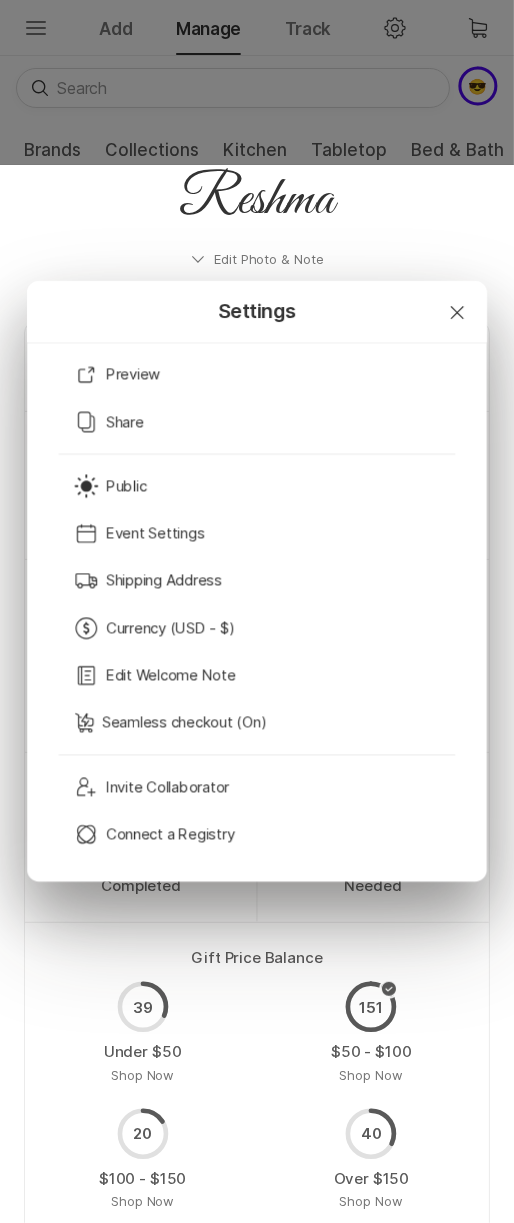 click on "Settings Close Preview Copy   Share Sun                 Public Calendar Event Settings Shipping Address Currency (USD - $) Edit Welcome Note Seamless checkout (On) Invite Invite Collaborator Universal Registry Connect a Registry" at bounding box center [257, 611] 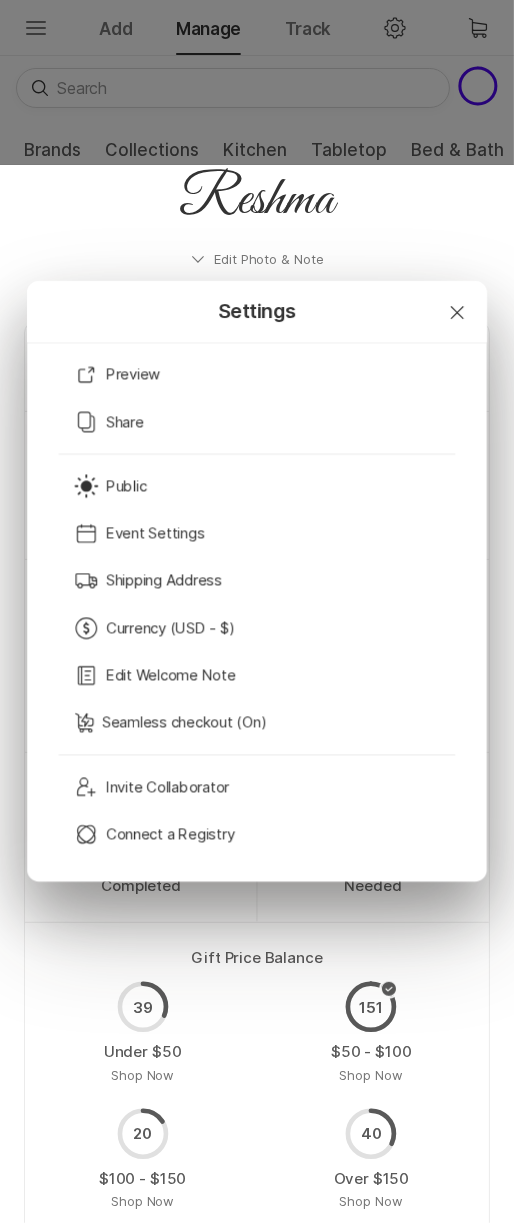 click on "Settings Close Preview Copy   Share Sun                 Public Calendar Event Settings Shipping Address Currency (USD - $) Edit Welcome Note Seamless checkout (On) Invite Invite Collaborator Universal Registry Connect a Registry" at bounding box center (257, 611) 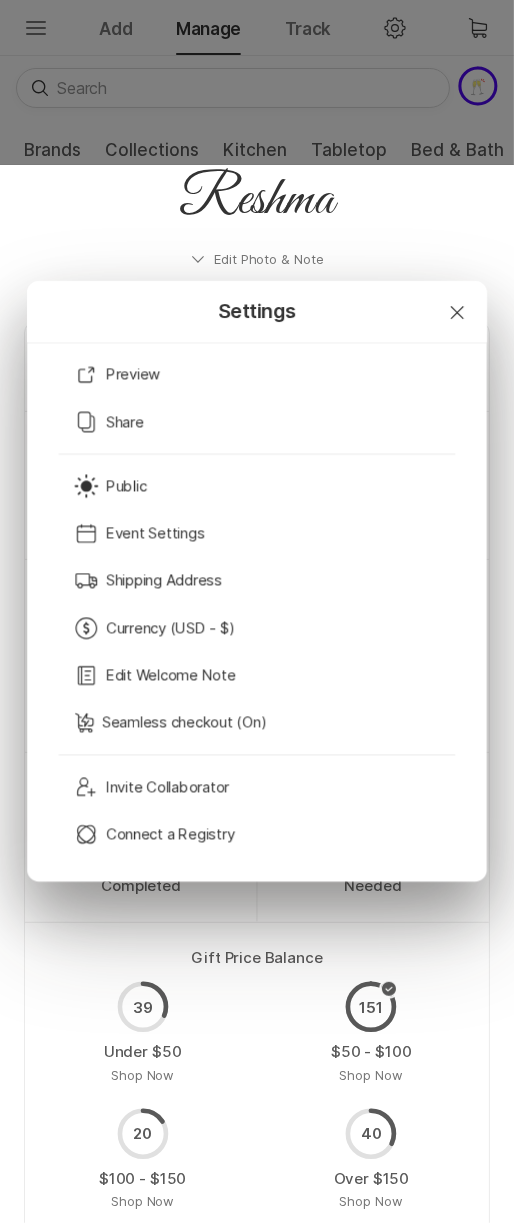 click on "Settings Close Preview Copy   Share Sun                 Public Calendar Event Settings Shipping Address Currency (USD - $) Edit Welcome Note Seamless checkout (On) Invite Invite Collaborator Universal Registry Connect a Registry" at bounding box center (257, 611) 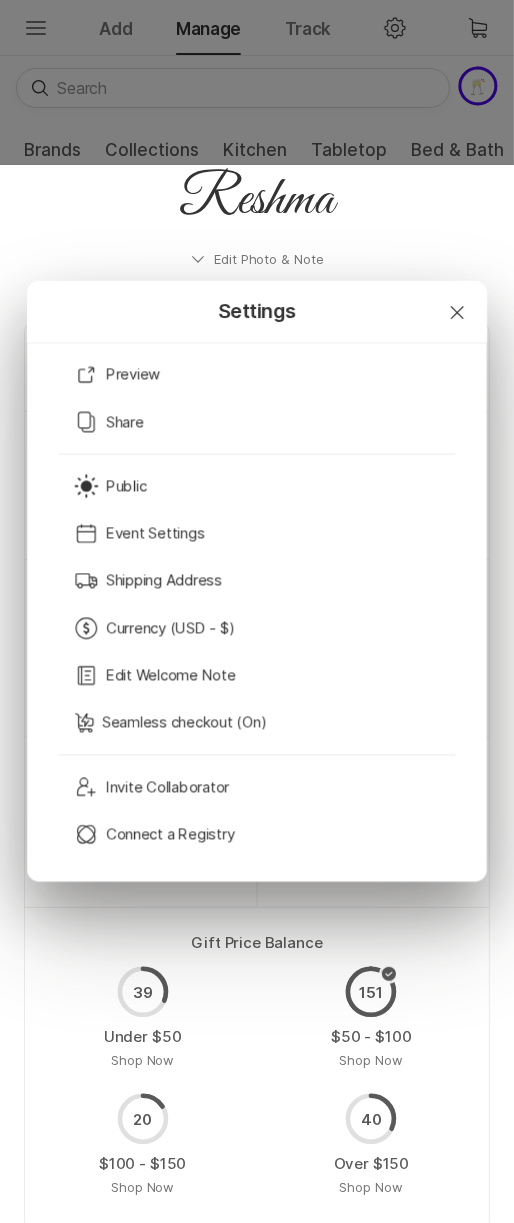 click on "Settings Close Preview Copy   Share Sun                 Public Calendar Event Settings Shipping Address Currency (USD - $) Edit Welcome Note Seamless checkout (On) Invite Invite Collaborator Universal Registry Connect a Registry" at bounding box center (257, 611) 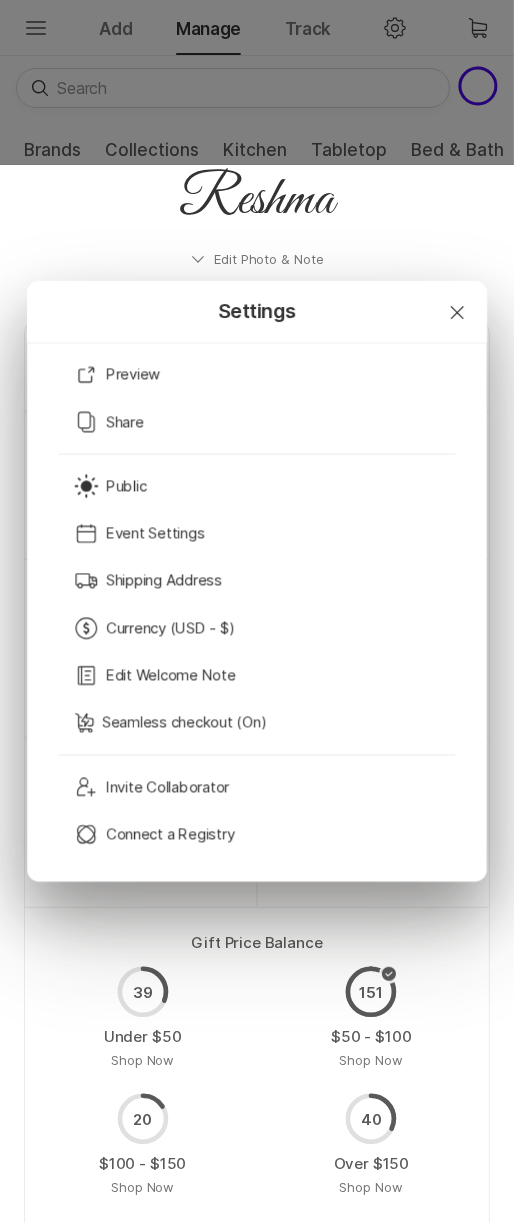 click on "Settings Close Preview Copy   Share Sun                 Public Calendar Event Settings Shipping Address Currency (USD - $) Edit Welcome Note Seamless checkout (On) Invite Invite Collaborator Universal Registry Connect a Registry" at bounding box center [257, 611] 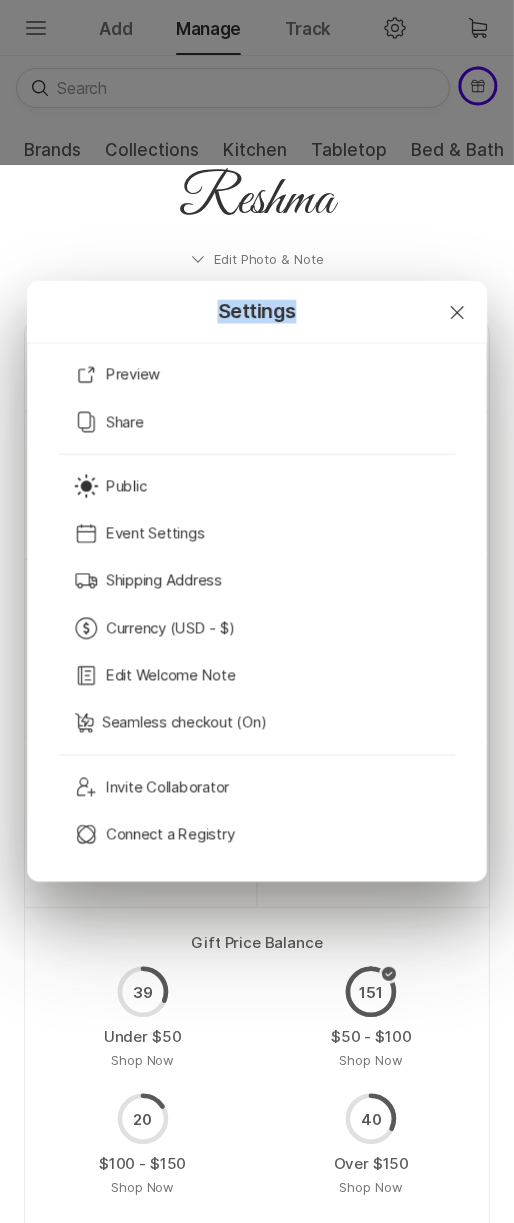 click on "Settings Close Preview Copy   Share Sun                 Public Calendar Event Settings Shipping Address Currency (USD - $) Edit Welcome Note Seamless checkout (On) Invite Invite Collaborator Universal Registry Connect a Registry" at bounding box center [257, 611] 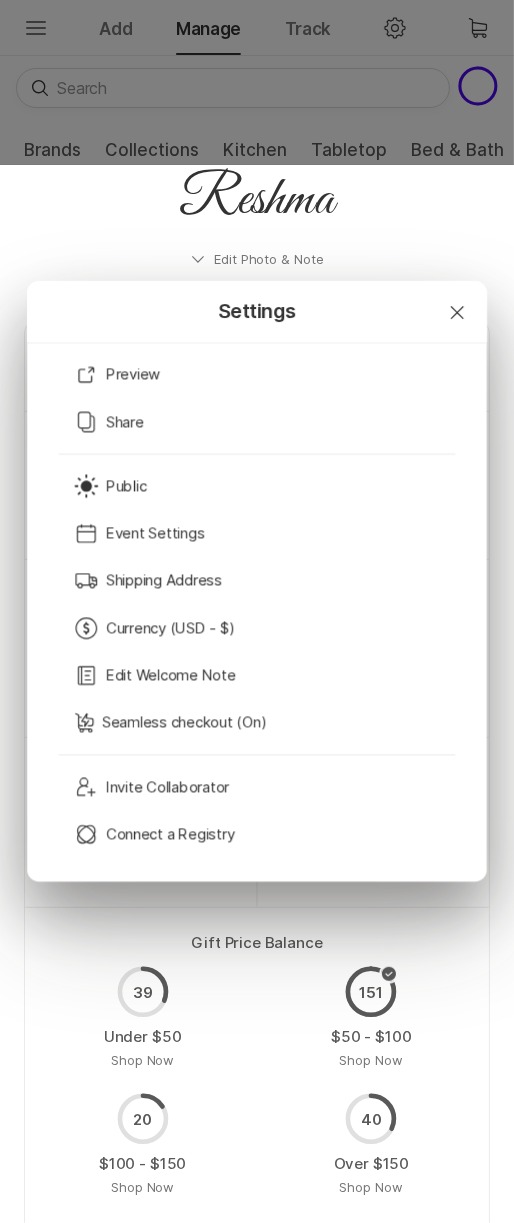 click on "Settings Close Preview Copy   Share Sun                 Public Calendar Event Settings Shipping Address Currency (USD - $) Edit Welcome Note Seamless checkout (On) Invite Invite Collaborator Universal Registry Connect a Registry" at bounding box center (257, 611) 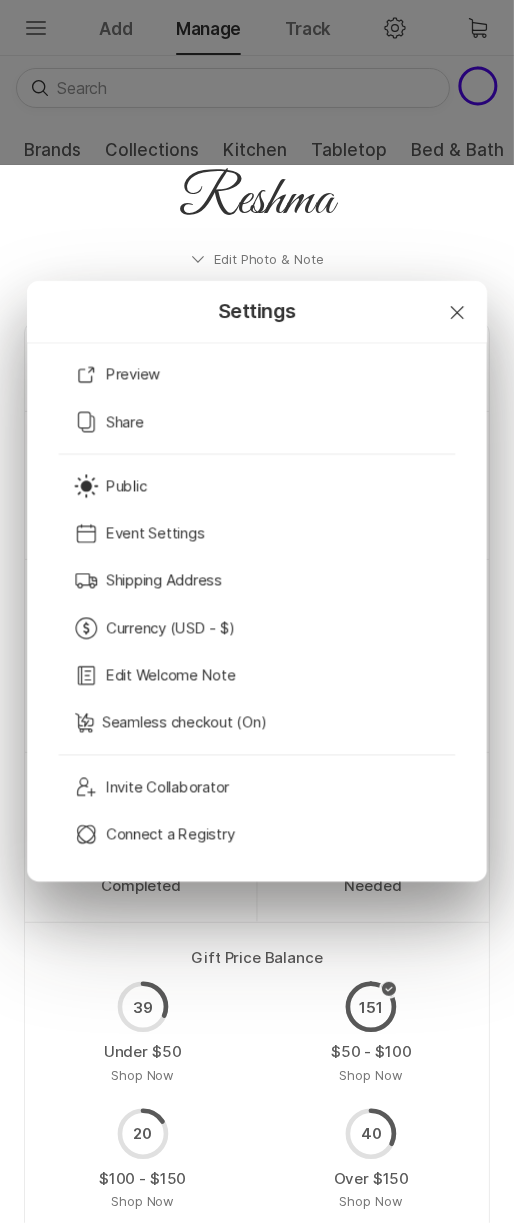 click on "Settings Close Preview Copy   Share Sun                 Public Calendar Event Settings Shipping Address Currency (USD - $) Edit Welcome Note Seamless checkout (On) Invite Invite Collaborator Universal Registry Connect a Registry" at bounding box center (257, 611) 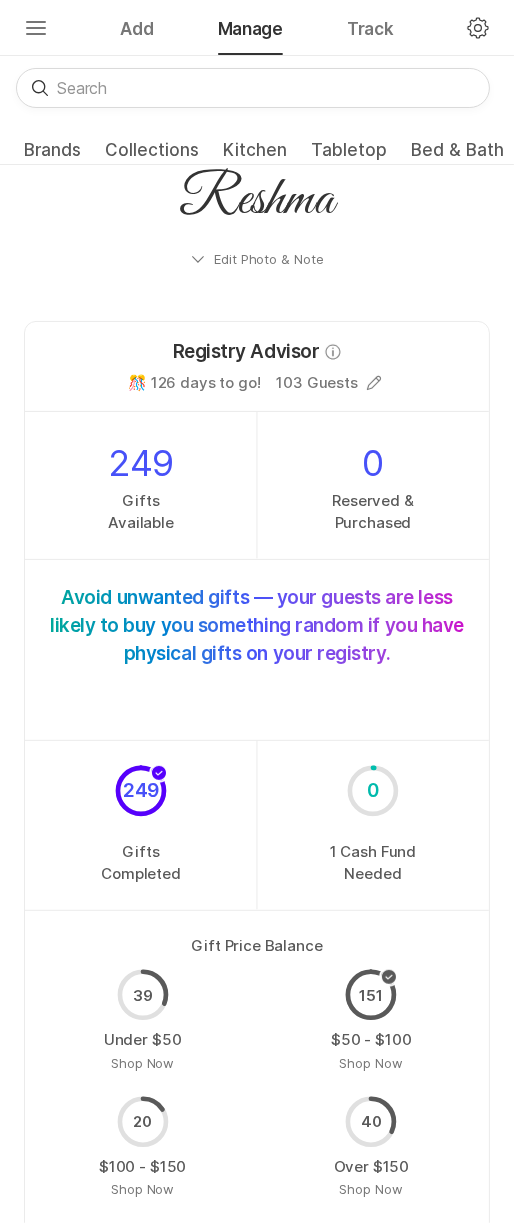click on "Settings" 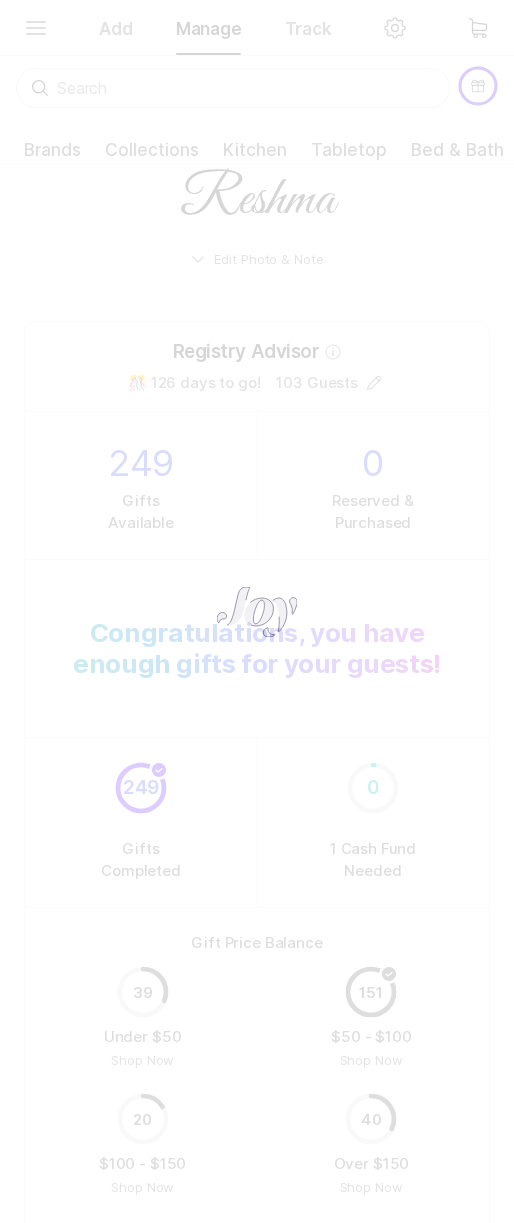 scroll, scrollTop: 0, scrollLeft: 0, axis: both 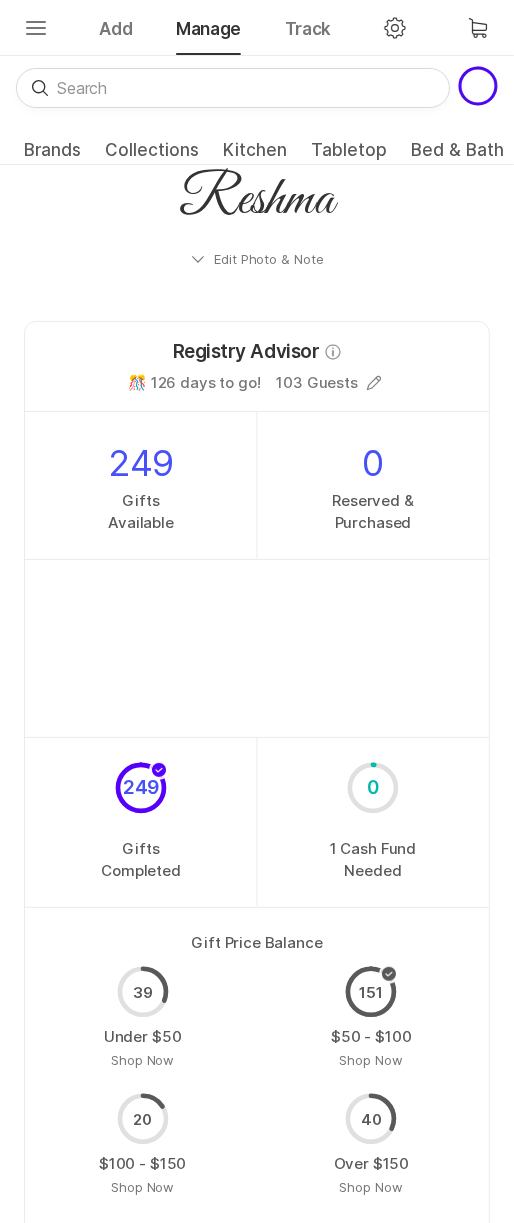 click on "Settings" 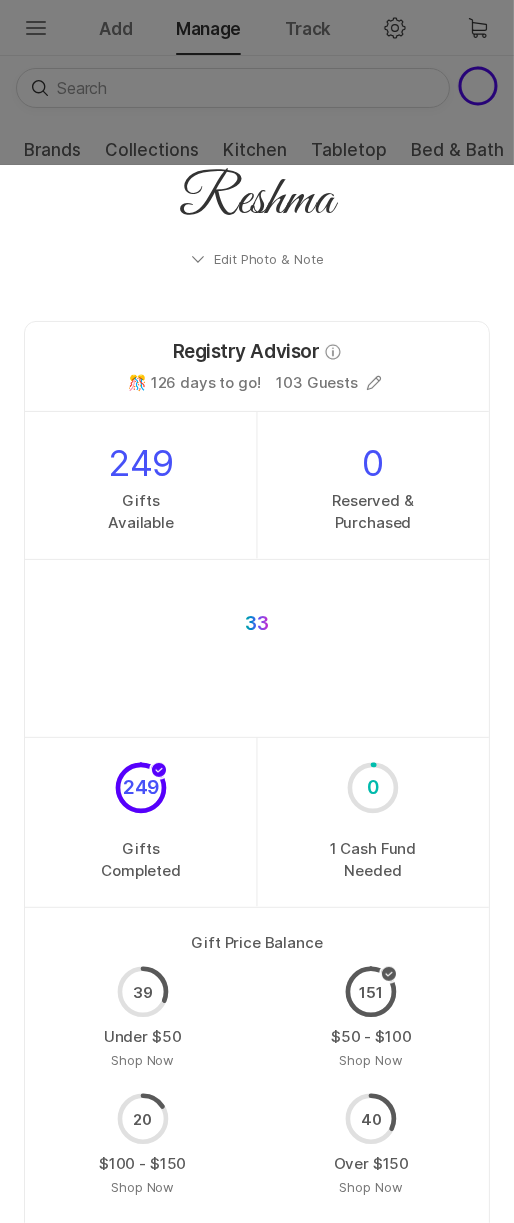 scroll, scrollTop: 0, scrollLeft: 0, axis: both 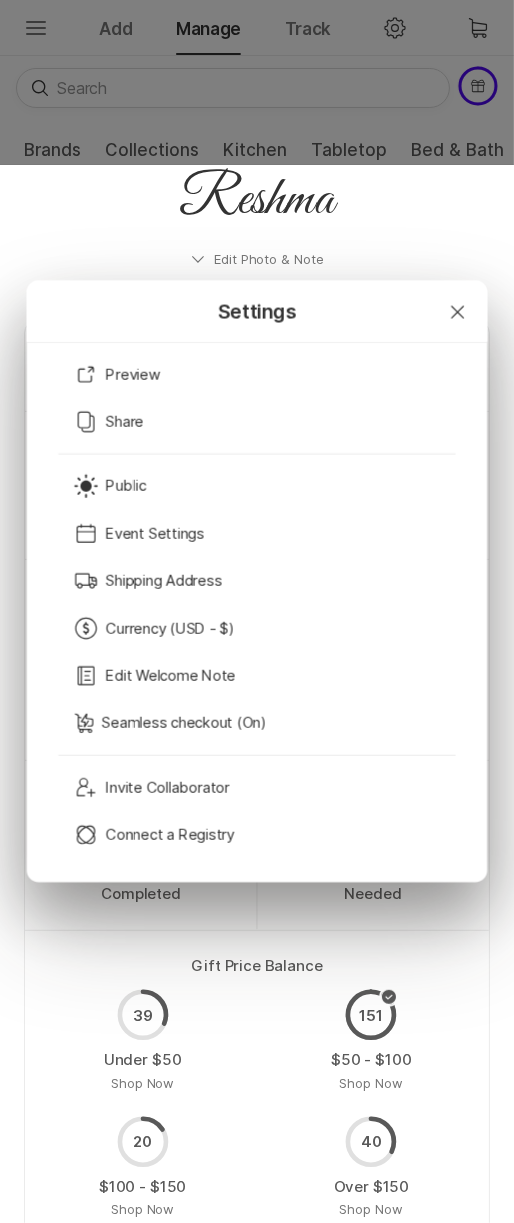 click on "Settings Close Preview Copy   Share Sun                 Public Calendar Event Settings Shipping Address Currency (USD - $) Edit Welcome Note Seamless checkout (On) Invite Invite Collaborator Universal Registry Connect a Registry" at bounding box center (257, 611) 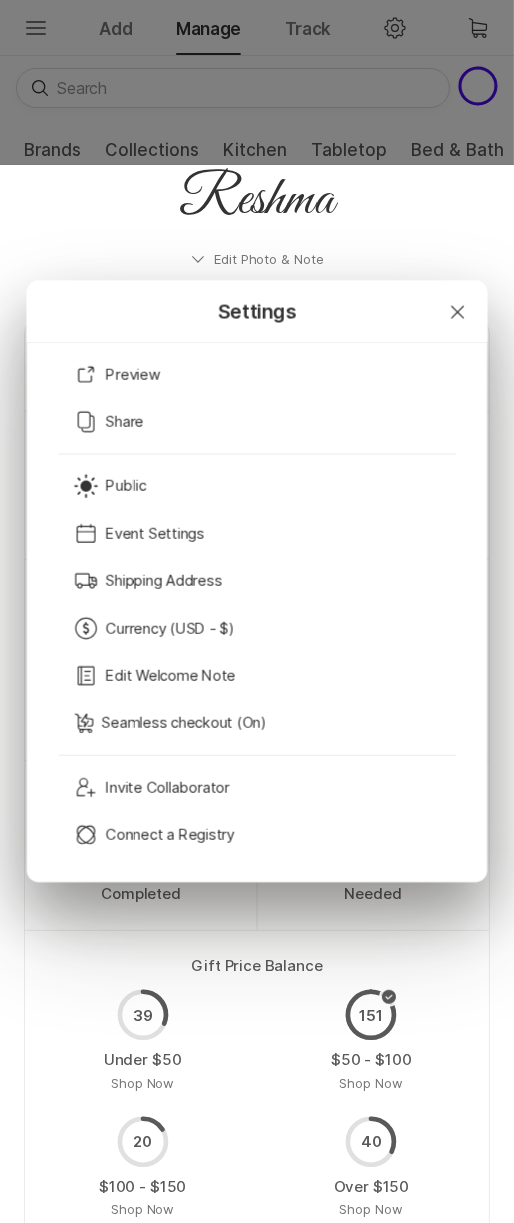 click on "Settings Close Preview Copy   Share Sun                 Public Calendar Event Settings Shipping Address Currency (USD - $) Edit Welcome Note Seamless checkout (On) Invite Invite Collaborator Universal Registry Connect a Registry" at bounding box center [257, 611] 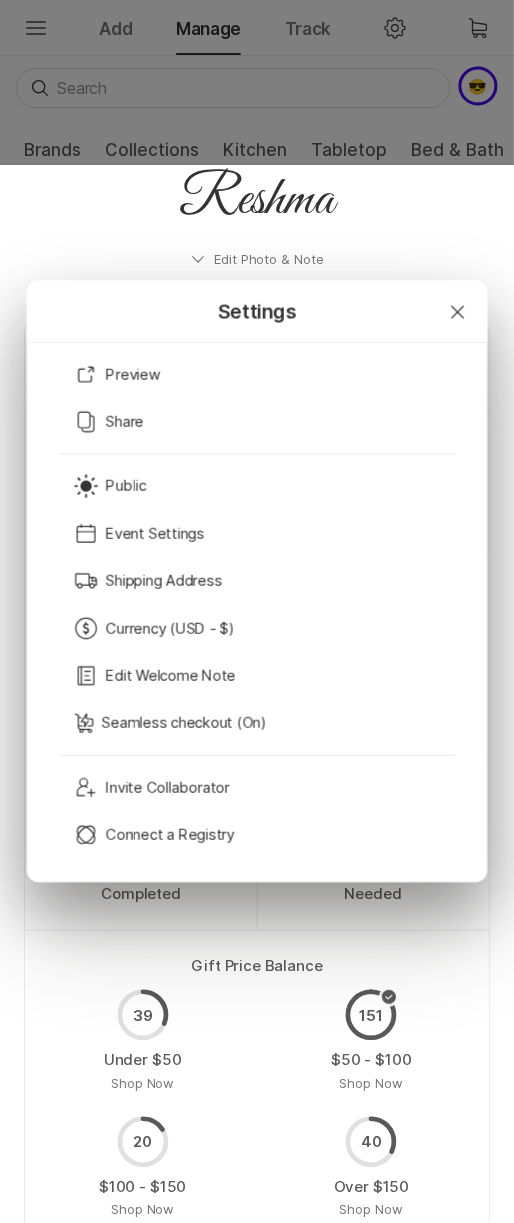 click on "Settings Close Preview Copy   Share Sun                 Public Calendar Event Settings Shipping Address Currency (USD - $) Edit Welcome Note Seamless checkout (On) Invite Invite Collaborator Universal Registry Connect a Registry" at bounding box center [257, 611] 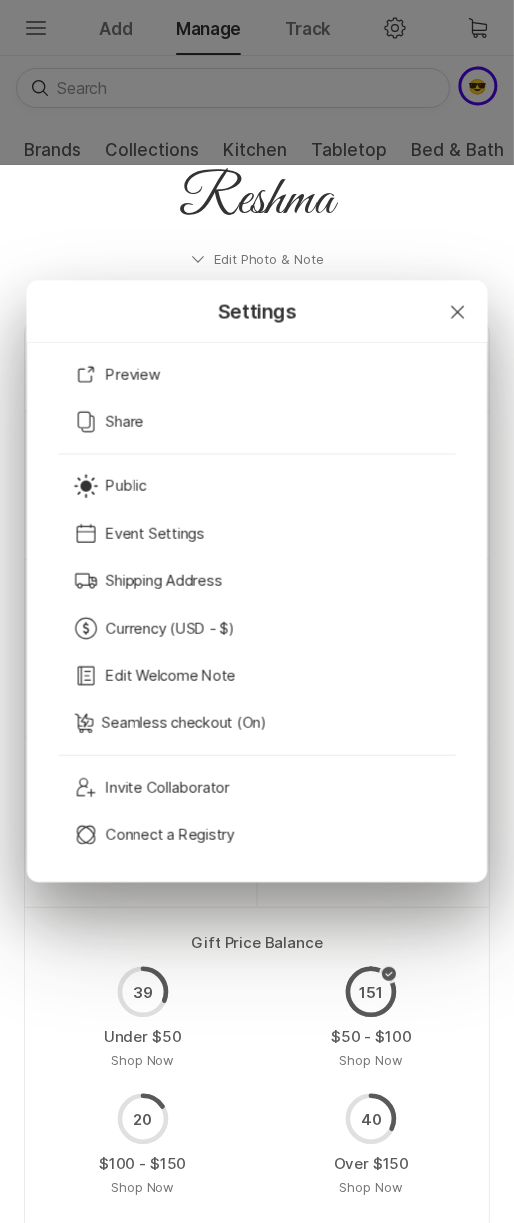 click on "Settings Close Preview Copy   Share Sun                 Public Calendar Event Settings Shipping Address Currency (USD - $) Edit Welcome Note Seamless checkout (On) Invite Invite Collaborator Universal Registry Connect a Registry" at bounding box center (257, 611) 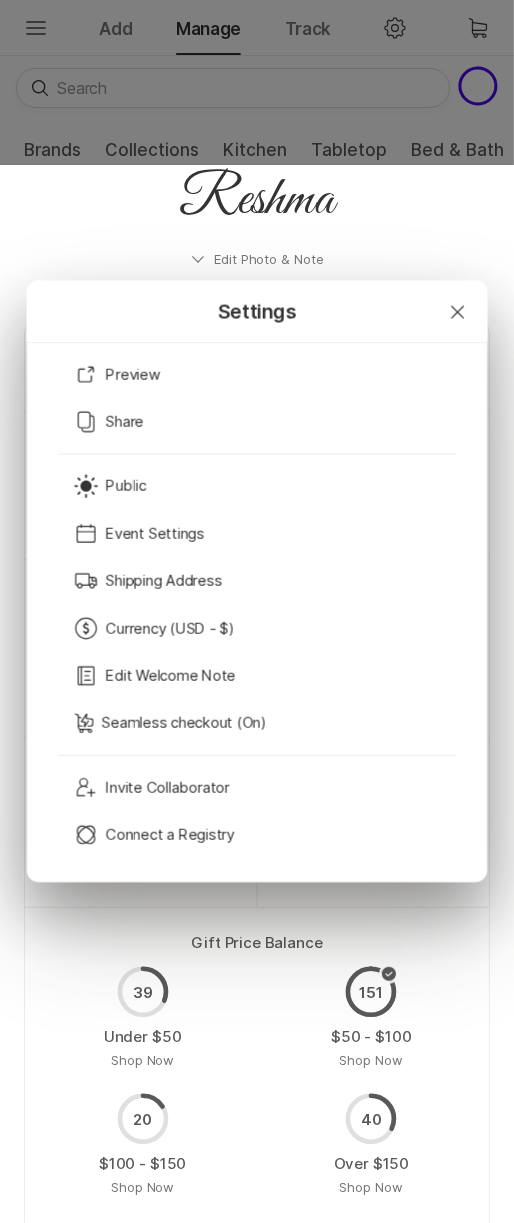 click on "Settings Close Preview Copy   Share Sun                 Public Calendar Event Settings Shipping Address Currency (USD - $) Edit Welcome Note Seamless checkout (On) Invite Invite Collaborator Universal Registry Connect a Registry" at bounding box center (257, 611) 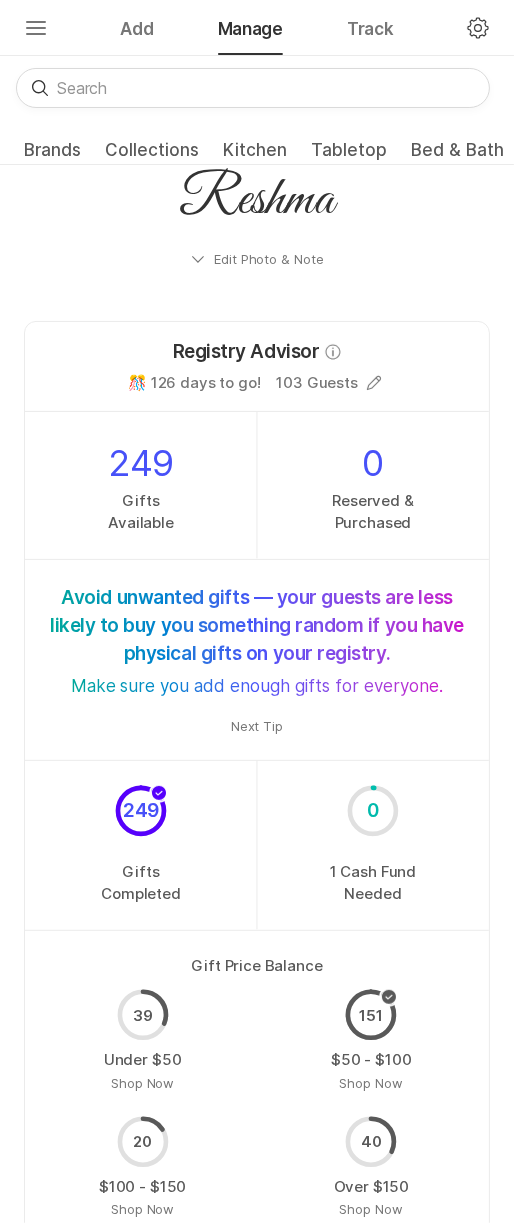 click on "Settings" 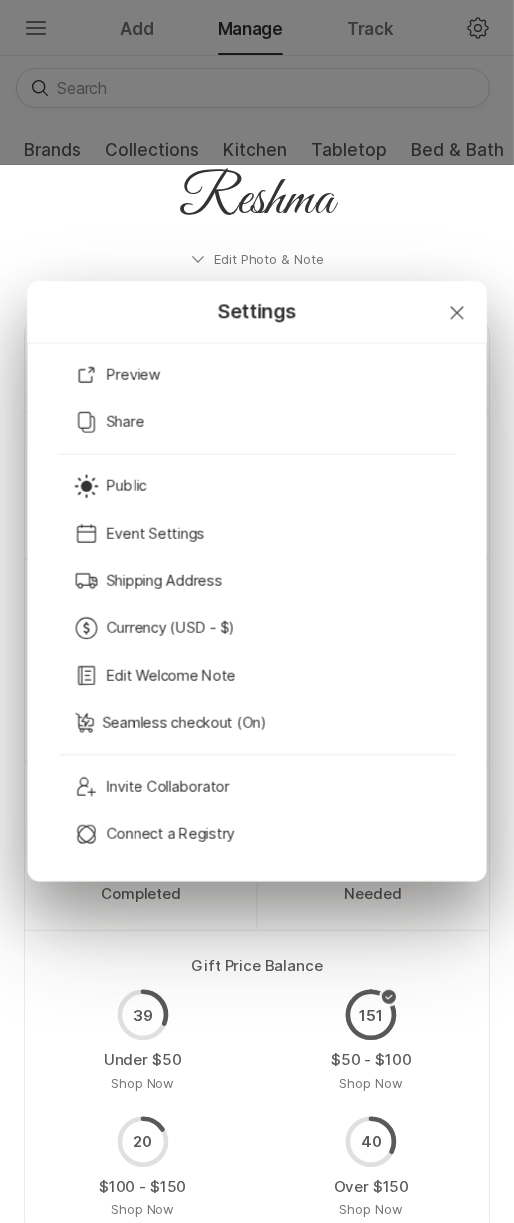 click on "Settings Close Preview Copy   Share Sun                 Public Calendar Event Settings Shipping Address Currency (USD - $) Edit Welcome Note Seamless checkout (On) Invite Invite Collaborator Universal Registry Connect a Registry" at bounding box center (257, 611) 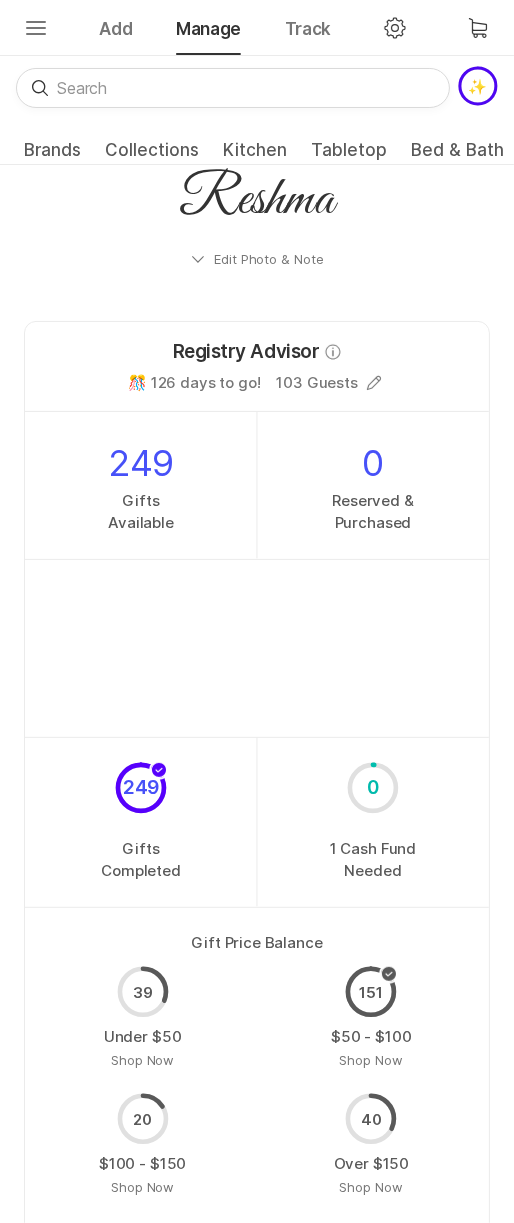 click 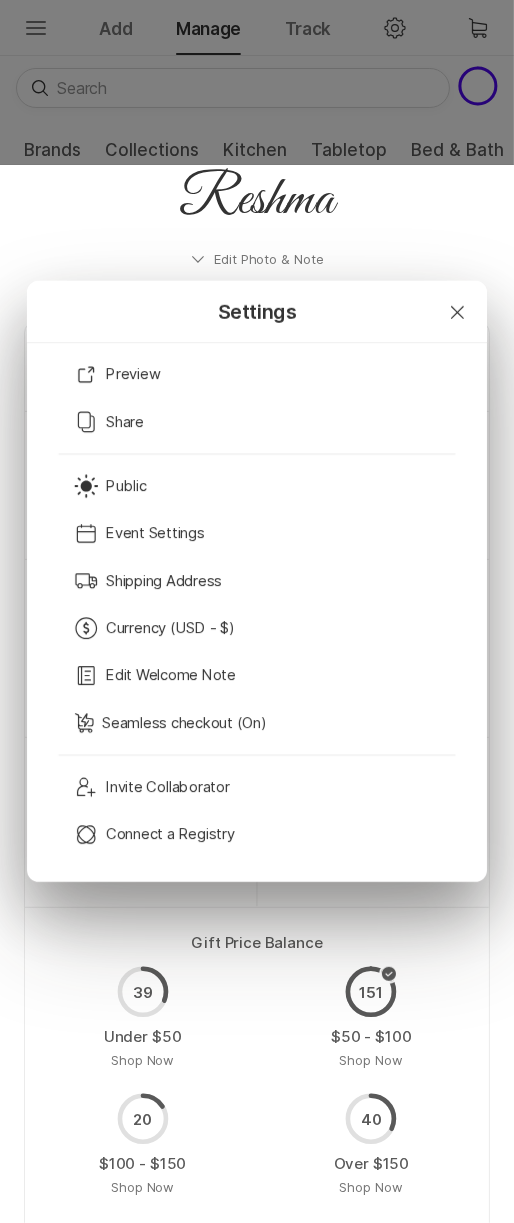 click on "Settings Close Preview Copy   Share Sun                 Public Calendar Event Settings Shipping Address Currency (USD - $) Edit Welcome Note Seamless checkout (On) Invite Invite Collaborator Universal Registry Connect a Registry" at bounding box center (257, 611) 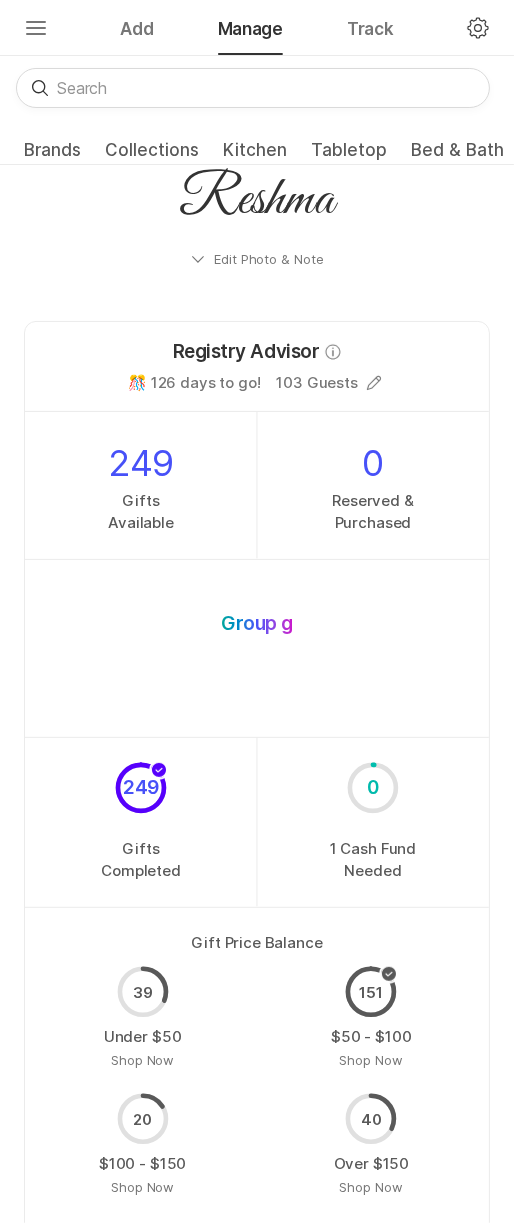 scroll, scrollTop: 0, scrollLeft: 0, axis: both 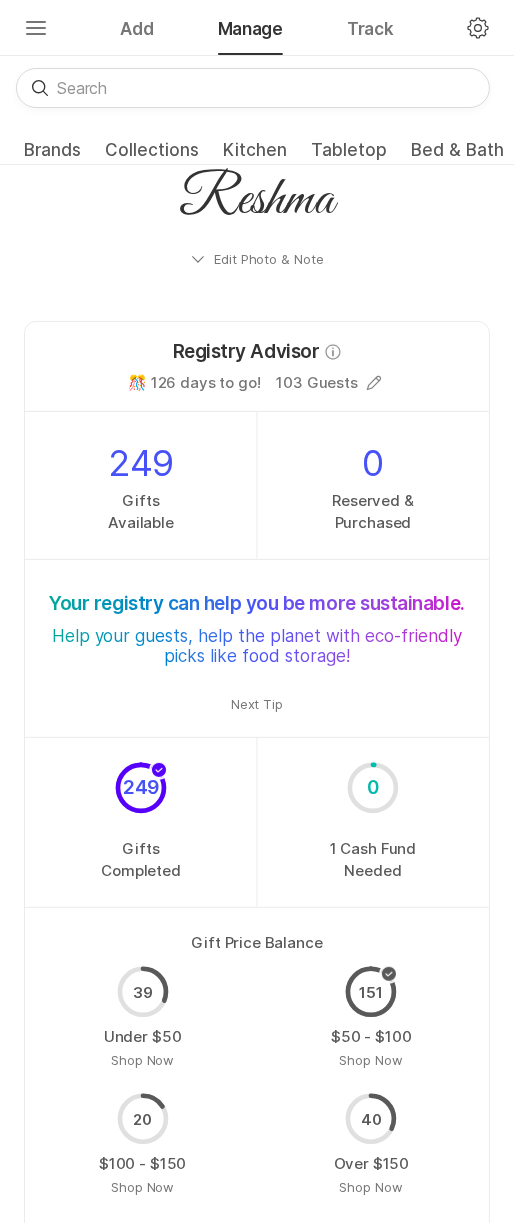 click on "Settings" 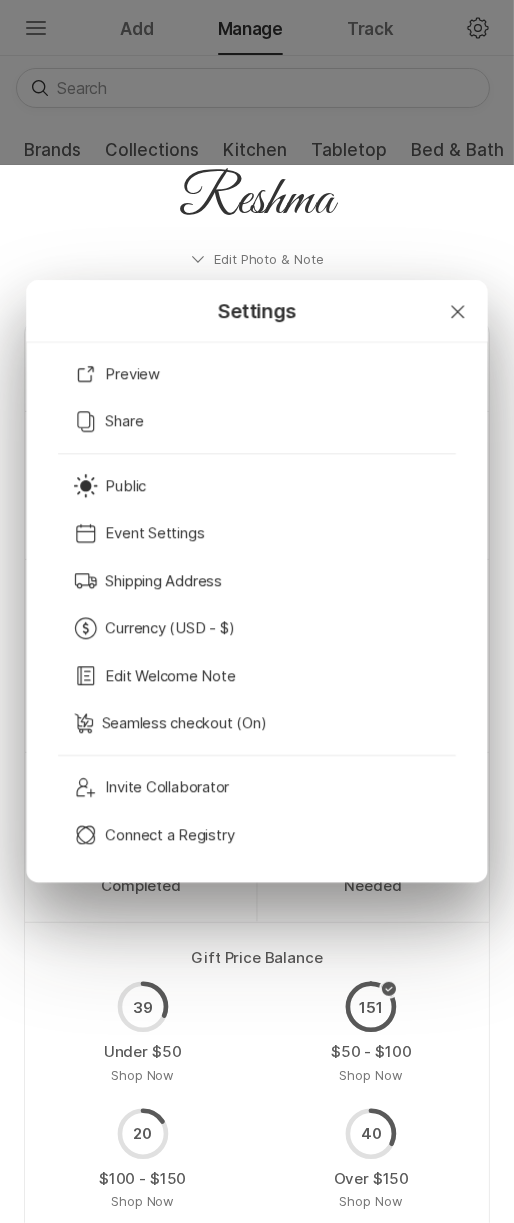 click on "Settings Close Preview Copy   Share Sun                 Public Calendar Event Settings Shipping Address Currency (USD - $) Edit Welcome Note Seamless checkout (On) Invite Invite Collaborator Universal Registry Connect a Registry" at bounding box center [257, 611] 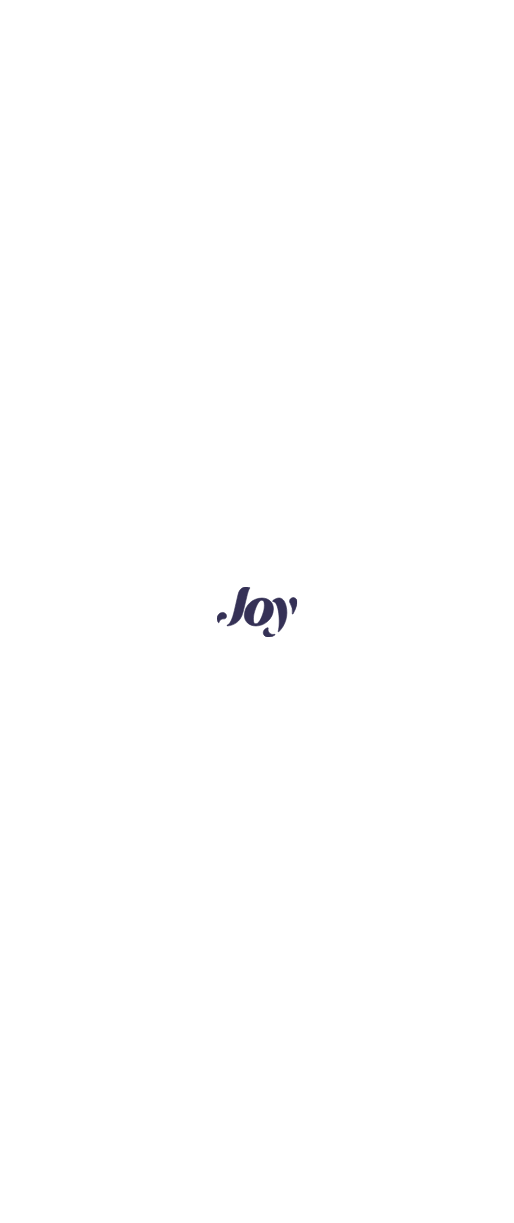 scroll, scrollTop: 0, scrollLeft: 0, axis: both 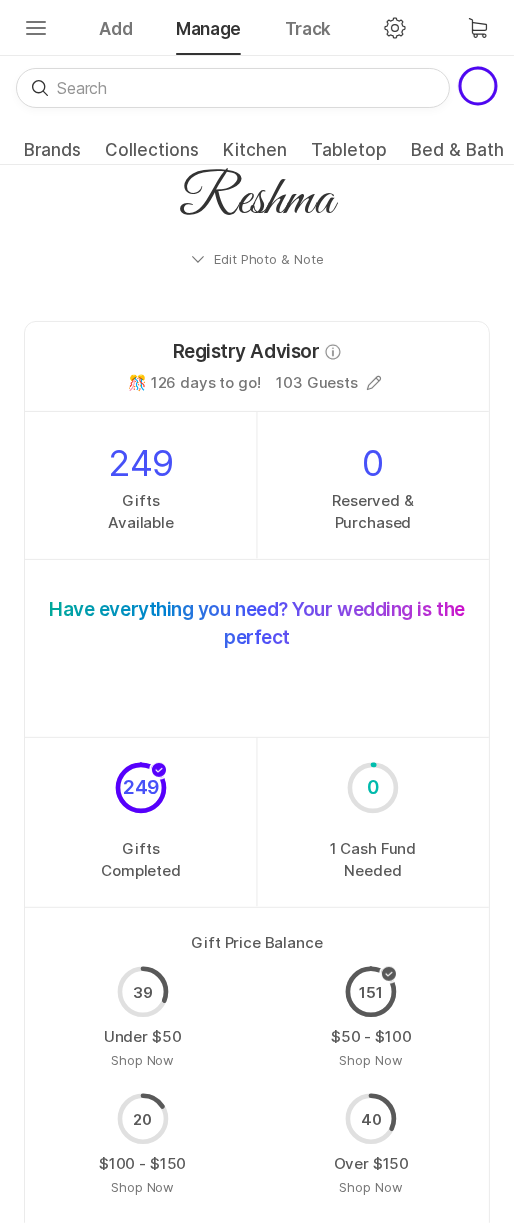 click 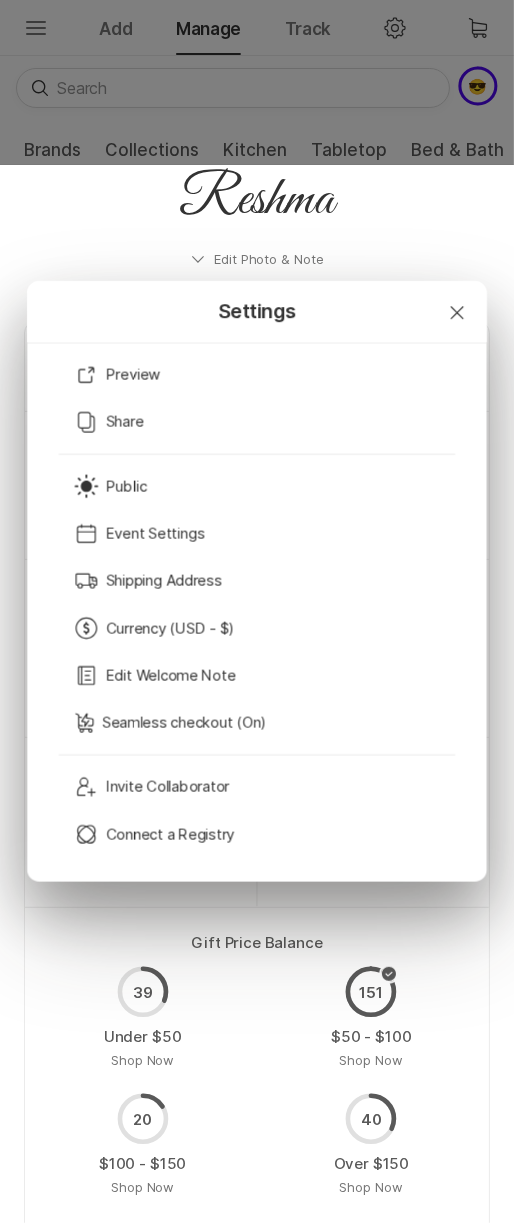 click on "Settings Close Preview Copy   Share Sun                 Public Calendar Event Settings Shipping Address Currency (USD - $) Edit Welcome Note Seamless checkout (On) Invite Invite Collaborator Universal Registry Connect a Registry" at bounding box center (257, 611) 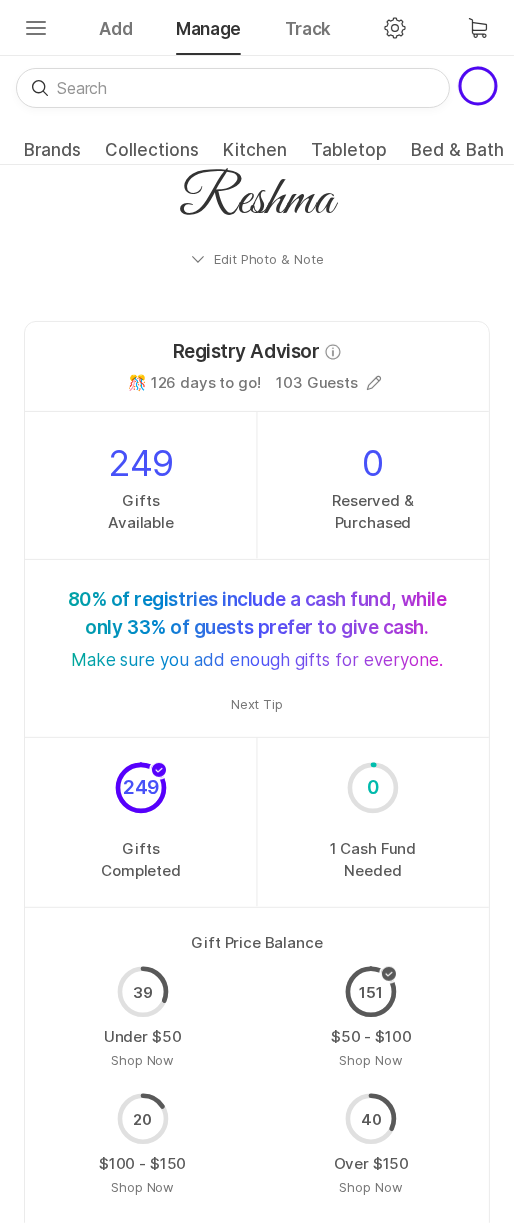 click on "Settings" 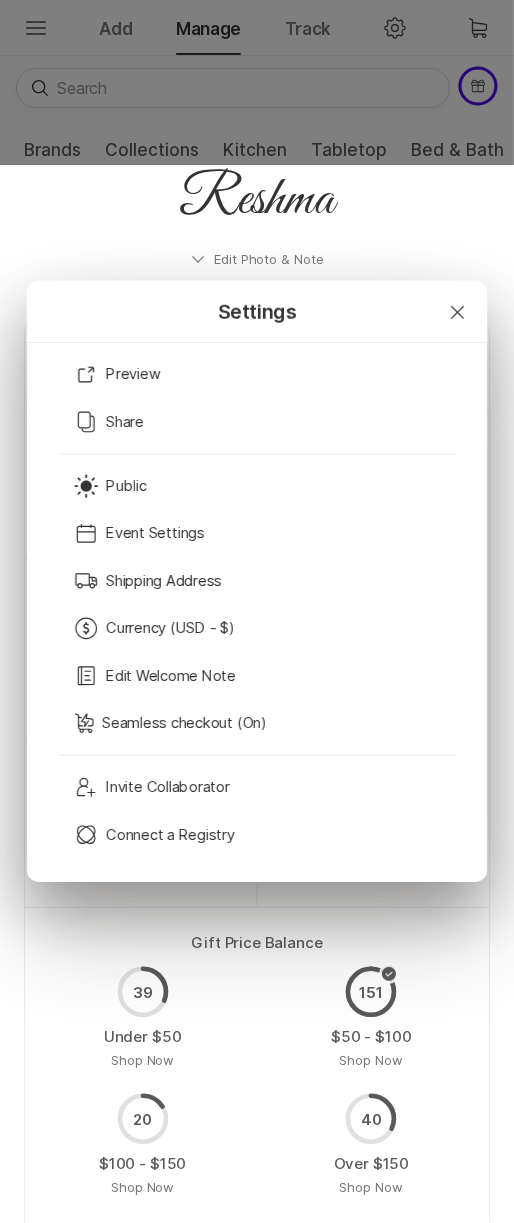 click on "Settings Close Preview Copy   Share Sun                 Public Calendar Event Settings Shipping Address Currency (USD - $) Edit Welcome Note Seamless checkout (On) Invite Invite Collaborator Universal Registry Connect a Registry" at bounding box center (257, 611) 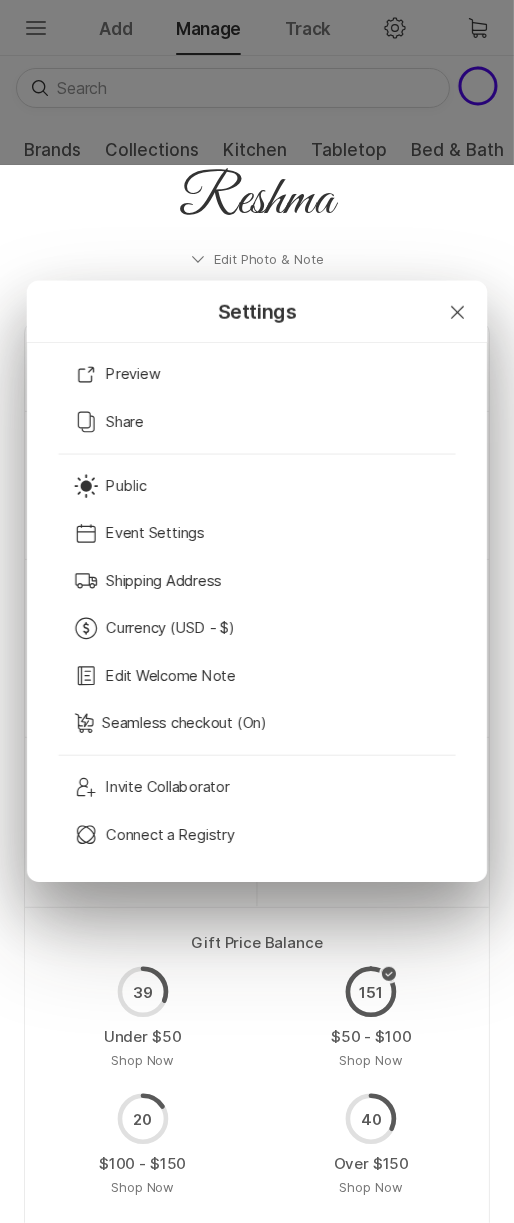 click on "Settings Close Preview Copy   Share Sun                 Public Calendar Event Settings Shipping Address Currency (USD - $) Edit Welcome Note Seamless checkout (On) Invite Invite Collaborator Universal Registry Connect a Registry" at bounding box center (257, 611) 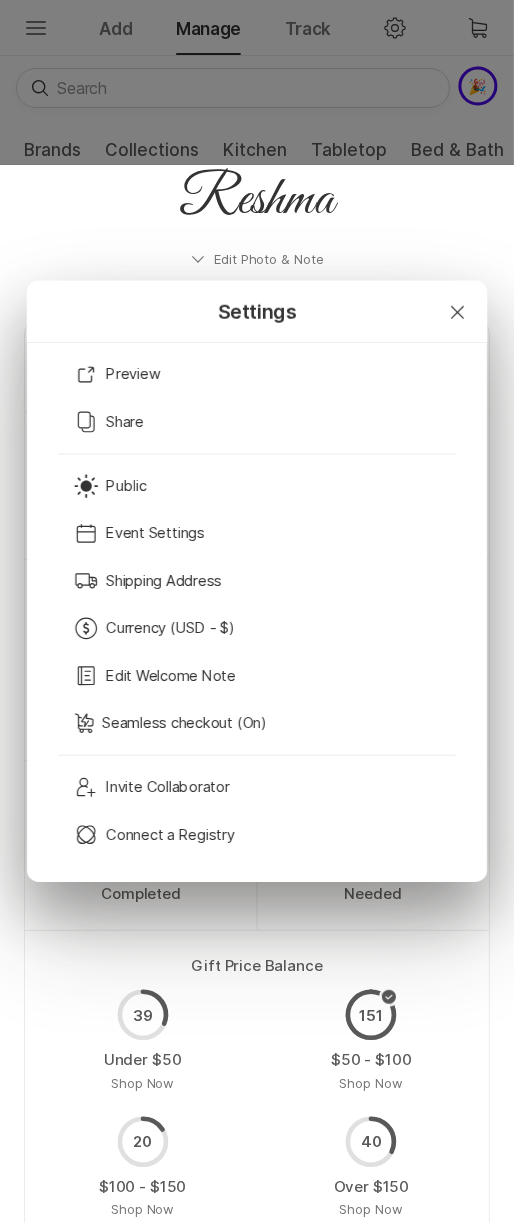 click on "Close" 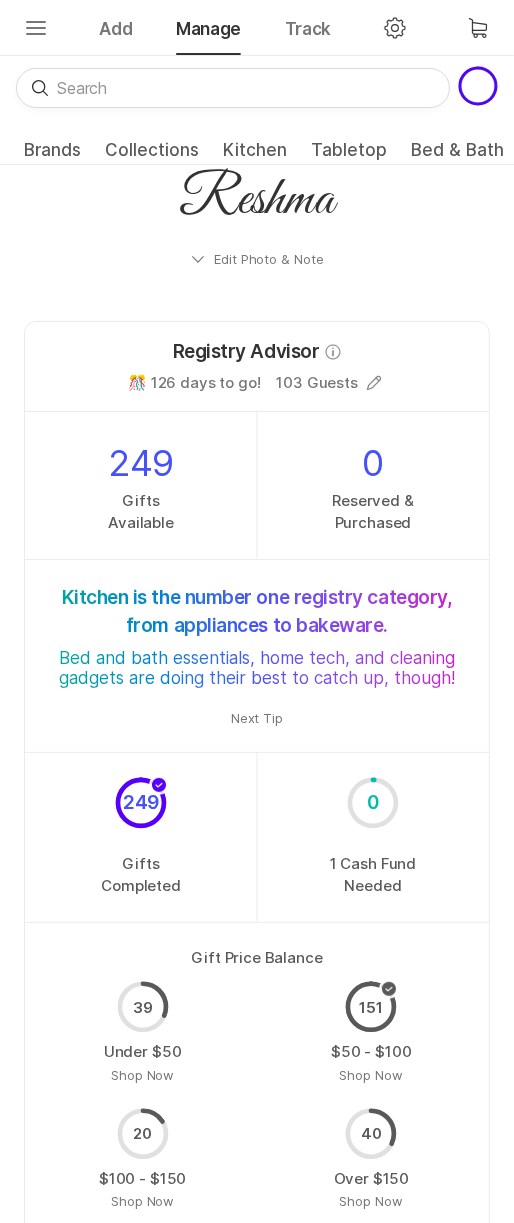 click on "Registry Advisor Info   🎊 126 days to go! 103 Guests" at bounding box center [257, 366] 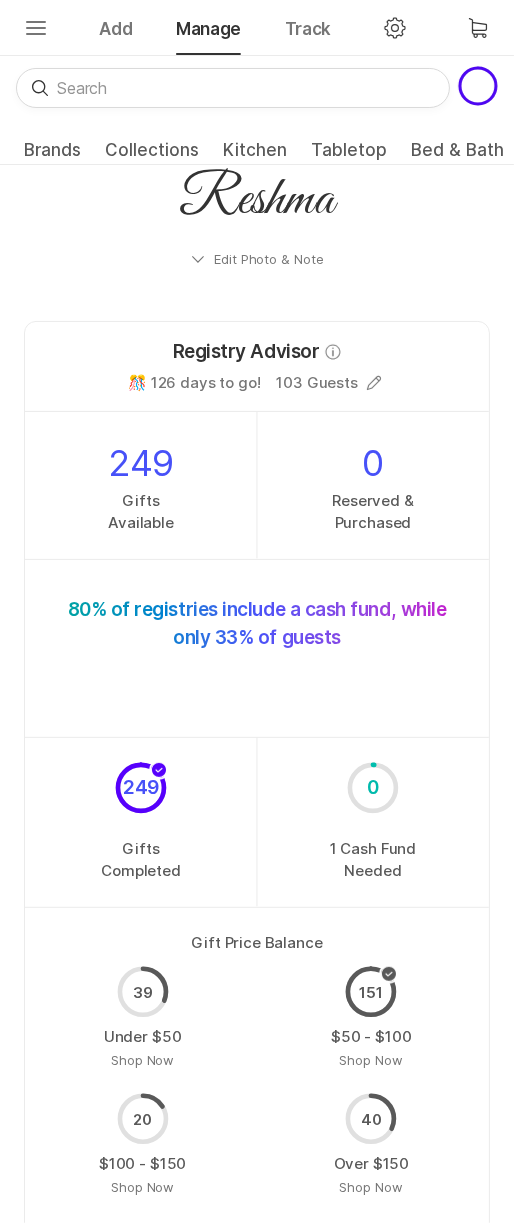 scroll, scrollTop: 0, scrollLeft: 0, axis: both 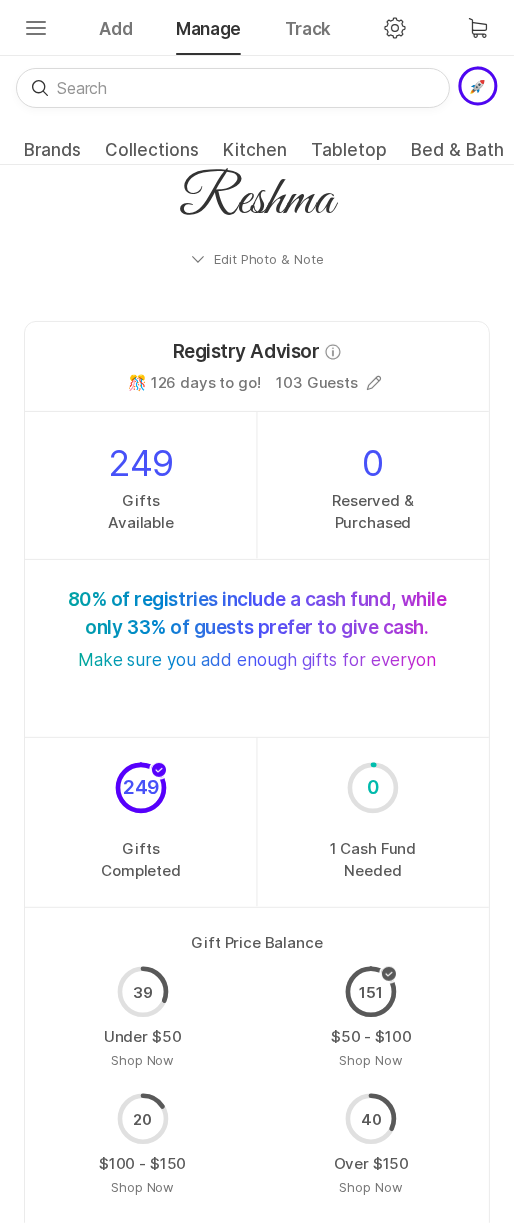 click on "Settings" 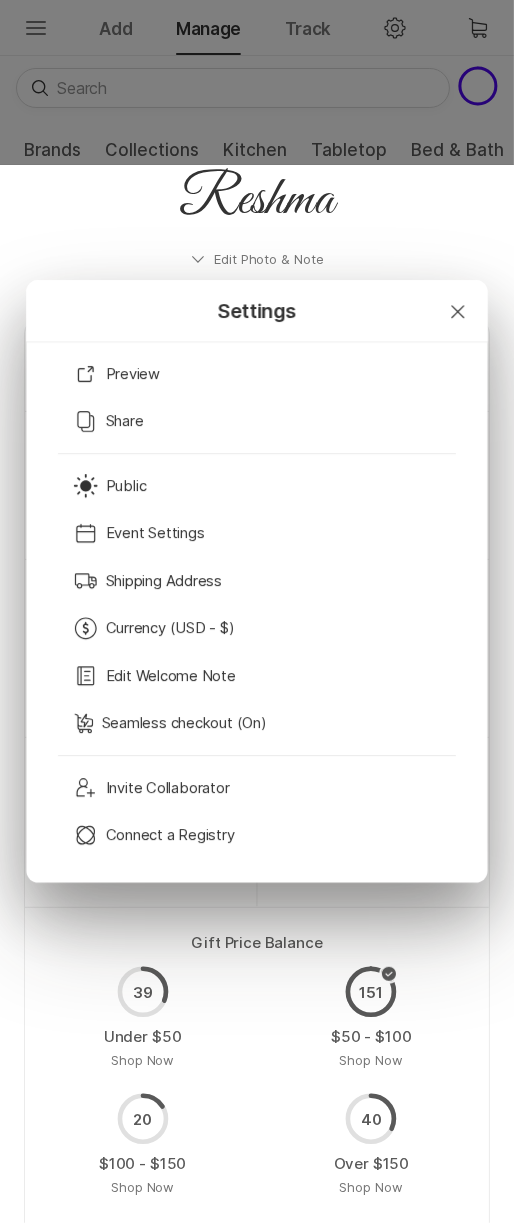 click on "Settings Close Preview Copy   Share Sun                 Public Calendar Event Settings Shipping Address Currency (USD - $) Edit Welcome Note Seamless checkout (On) Invite Invite Collaborator Universal Registry Connect a Registry" at bounding box center [257, 611] 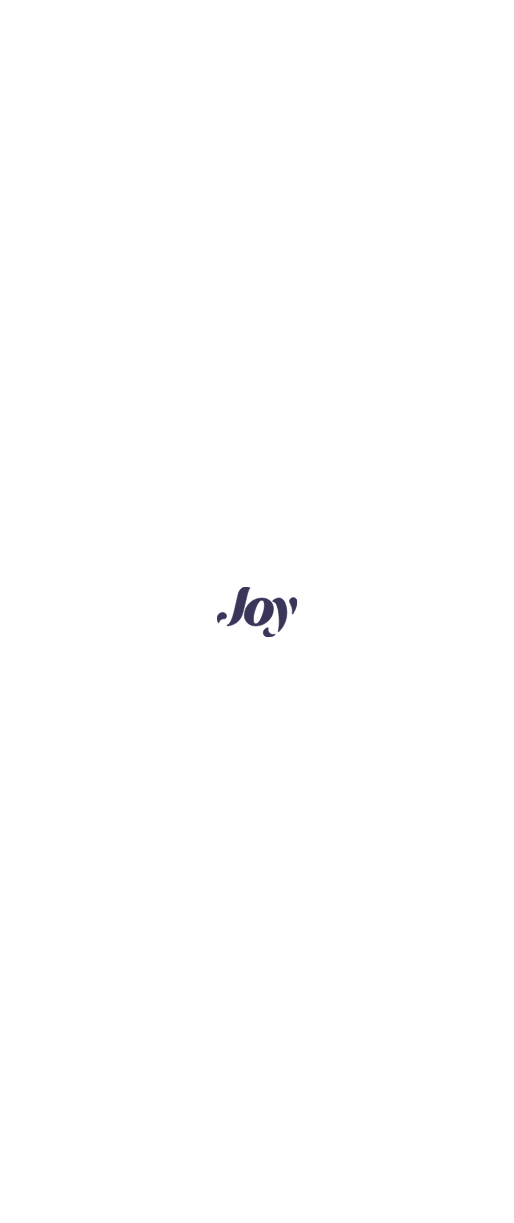 scroll, scrollTop: 0, scrollLeft: 0, axis: both 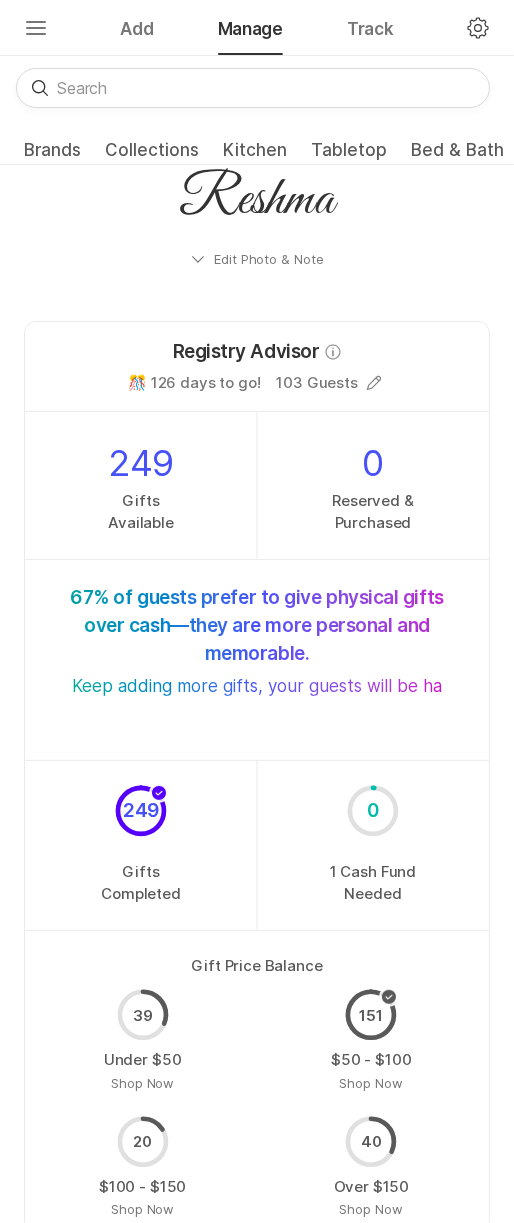 click 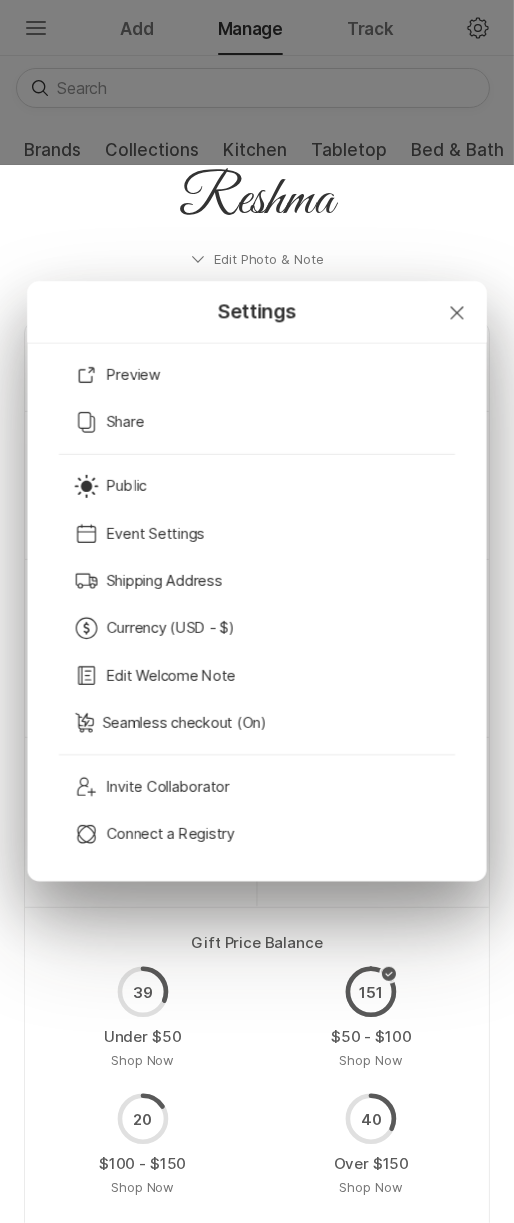 click on "Settings Close Preview Copy   Share Sun                 Public Calendar Event Settings Shipping Address Currency (USD - $) Edit Welcome Note Seamless checkout (On) Invite Invite Collaborator Universal Registry Connect a Registry" at bounding box center (257, 611) 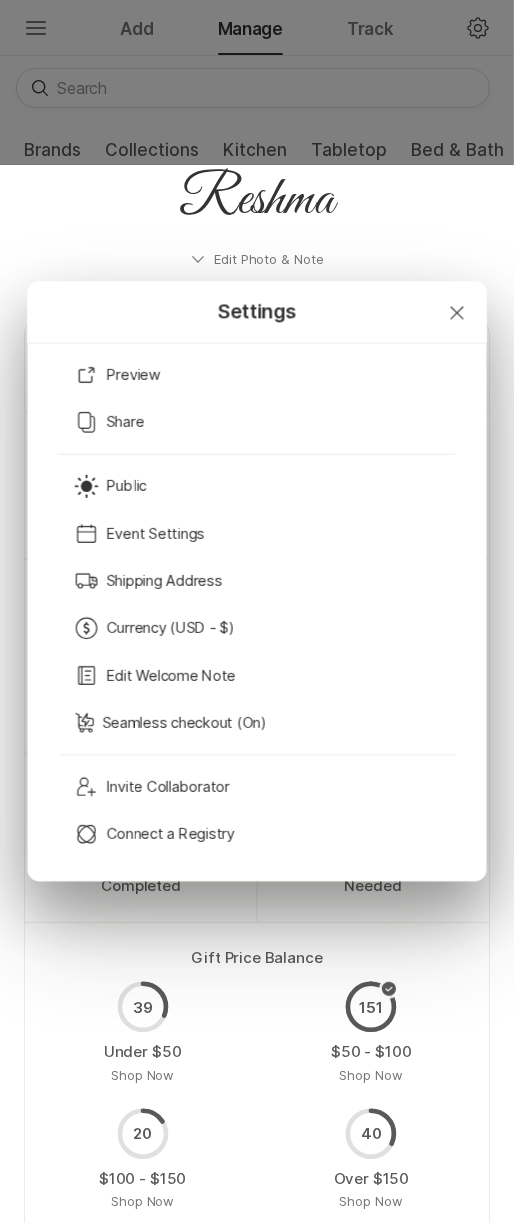 click on "Settings Close Preview Copy   Share Sun                 Public Calendar Event Settings Shipping Address Currency (USD - $) Edit Welcome Note Seamless checkout (On) Invite Invite Collaborator Universal Registry Connect a Registry" at bounding box center (257, 611) 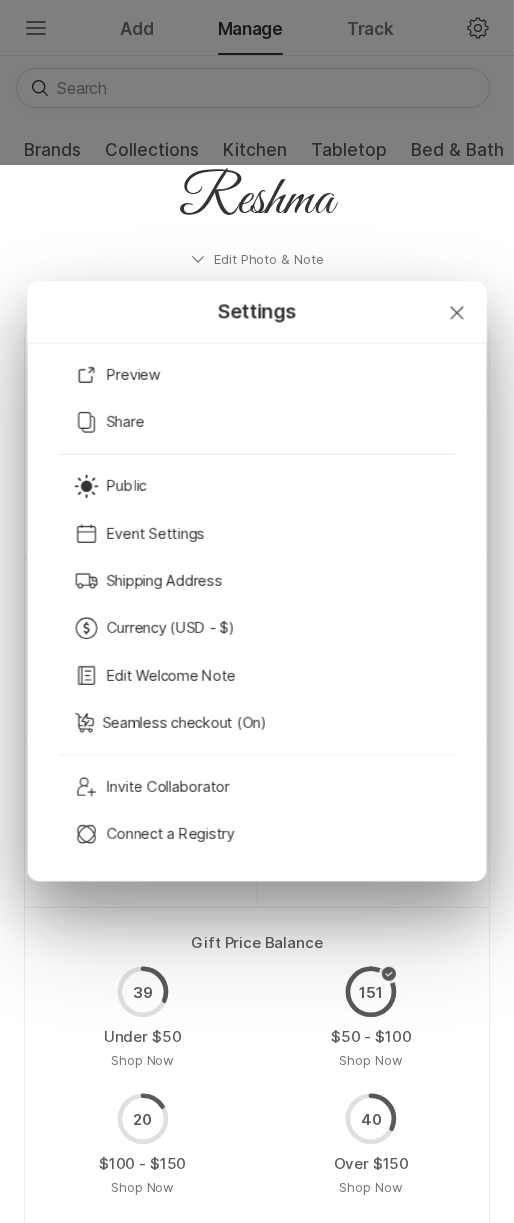 click on "Settings Close Preview Copy   Share Sun                 Public Calendar Event Settings Shipping Address Currency (USD - $) Edit Welcome Note Seamless checkout (On) Invite Invite Collaborator Universal Registry Connect a Registry" at bounding box center [257, 611] 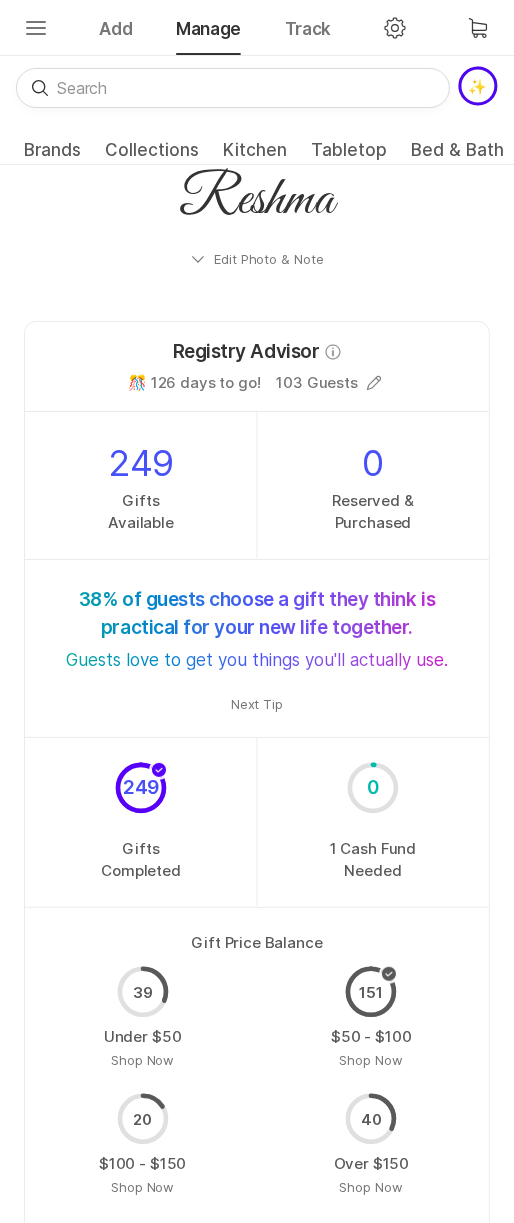 click 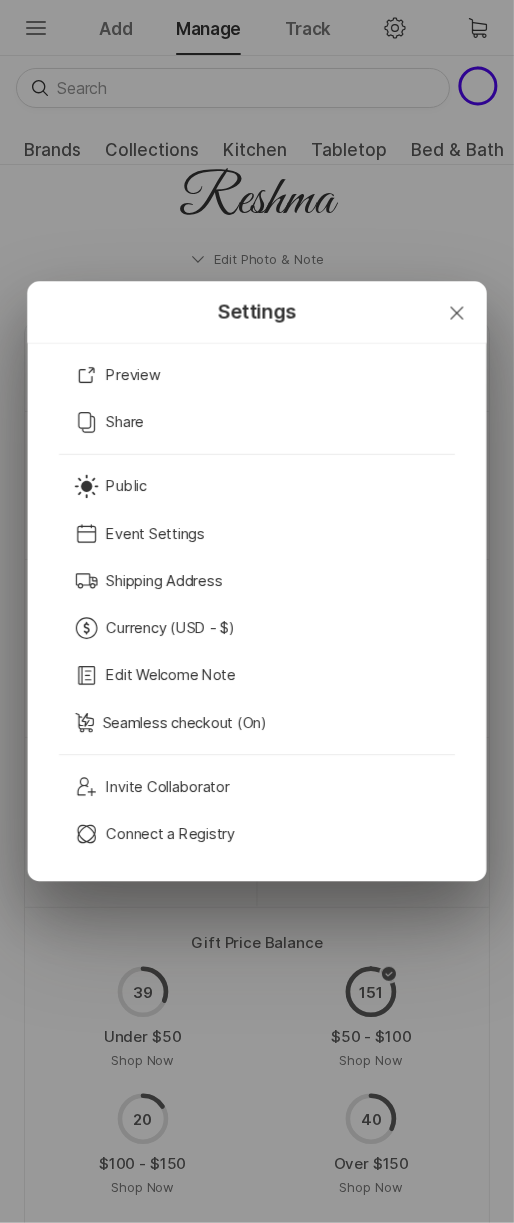 click on "Settings Close Preview Copy   Share Sun                 Public Calendar Event Settings Shipping Address Currency (USD - $) Edit Welcome Note Seamless checkout (On) Invite Invite Collaborator Universal Registry Connect a Registry" at bounding box center (257, 611) 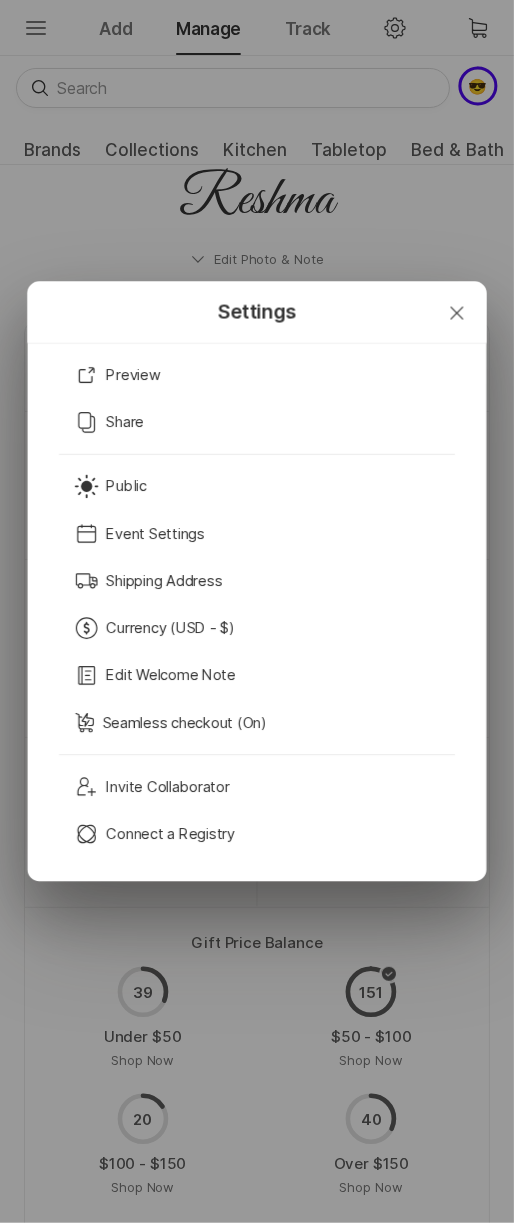 click on "Settings Close Preview Copy   Share Sun                 Public Calendar Event Settings Shipping Address Currency (USD - $) Edit Welcome Note Seamless checkout (On) Invite Invite Collaborator Universal Registry Connect a Registry" at bounding box center [257, 611] 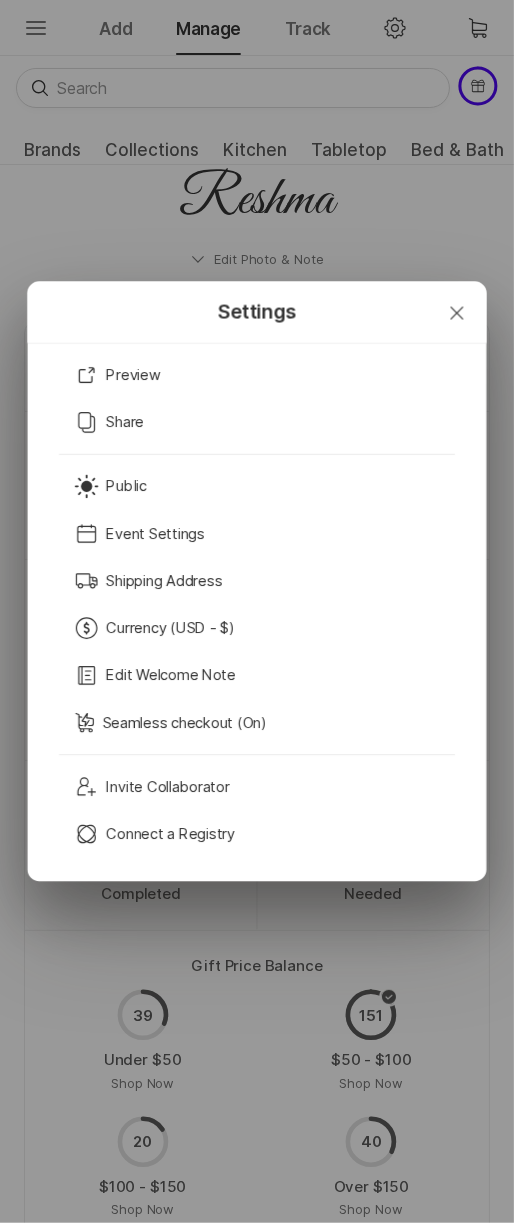 click on "Settings Close Preview Copy   Share Sun                 Public Calendar Event Settings Shipping Address Currency (USD - $) Edit Welcome Note Seamless checkout (On) Invite Invite Collaborator Universal Registry Connect a Registry" at bounding box center [257, 611] 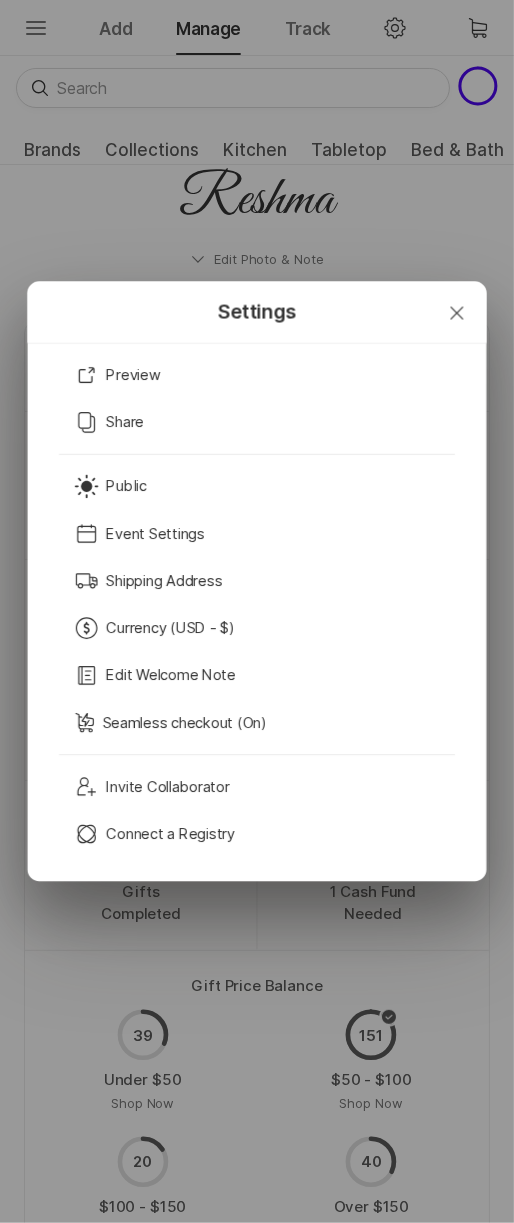 click on "Settings Close Preview Copy   Share Sun                 Public Calendar Event Settings Shipping Address Currency (USD - $) Edit Welcome Note Seamless checkout (On) Invite Invite Collaborator Universal Registry Connect a Registry" at bounding box center (257, 611) 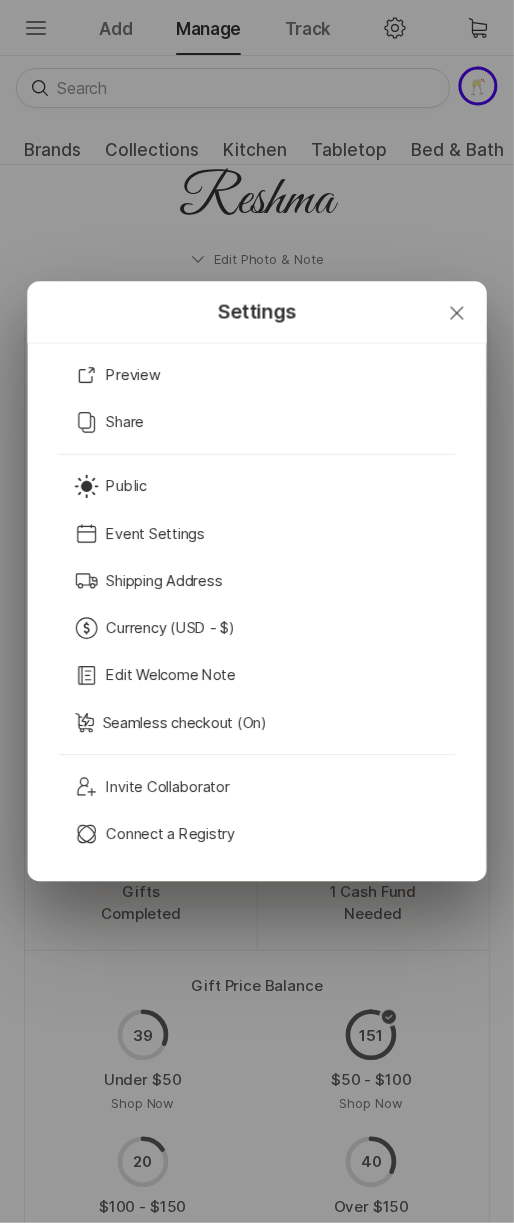 click on "Settings Close Preview Copy   Share Sun                 Public Calendar Event Settings Shipping Address Currency (USD - $) Edit Welcome Note Seamless checkout (On) Invite Invite Collaborator Universal Registry Connect a Registry" at bounding box center (257, 611) 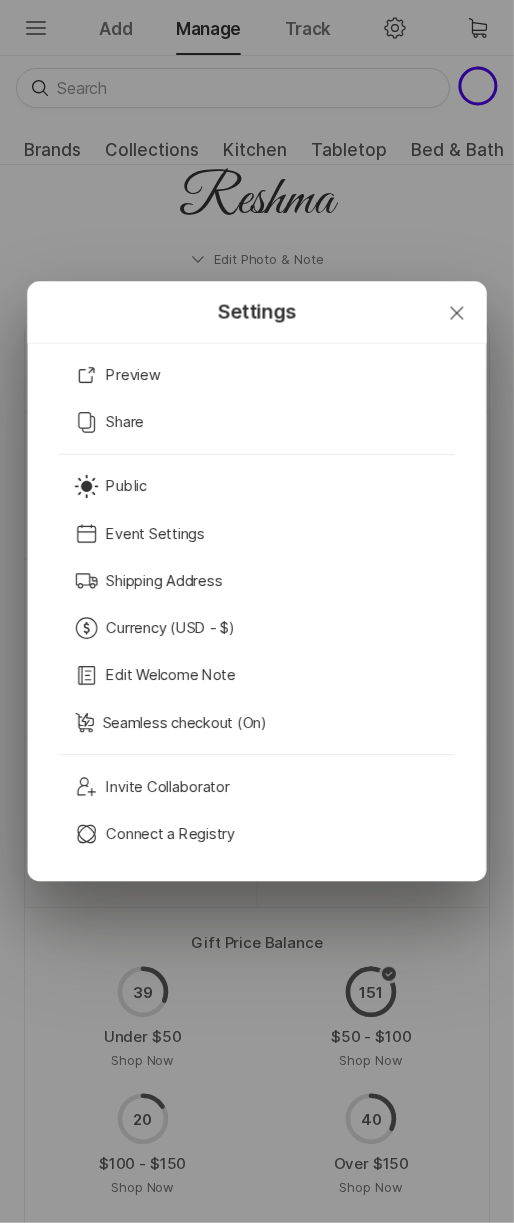 click on "Settings Close Preview Copy   Share Sun                 Public Calendar Event Settings Shipping Address Currency (USD - $) Edit Welcome Note Seamless checkout (On) Invite Invite Collaborator Universal Registry Connect a Registry" at bounding box center [257, 611] 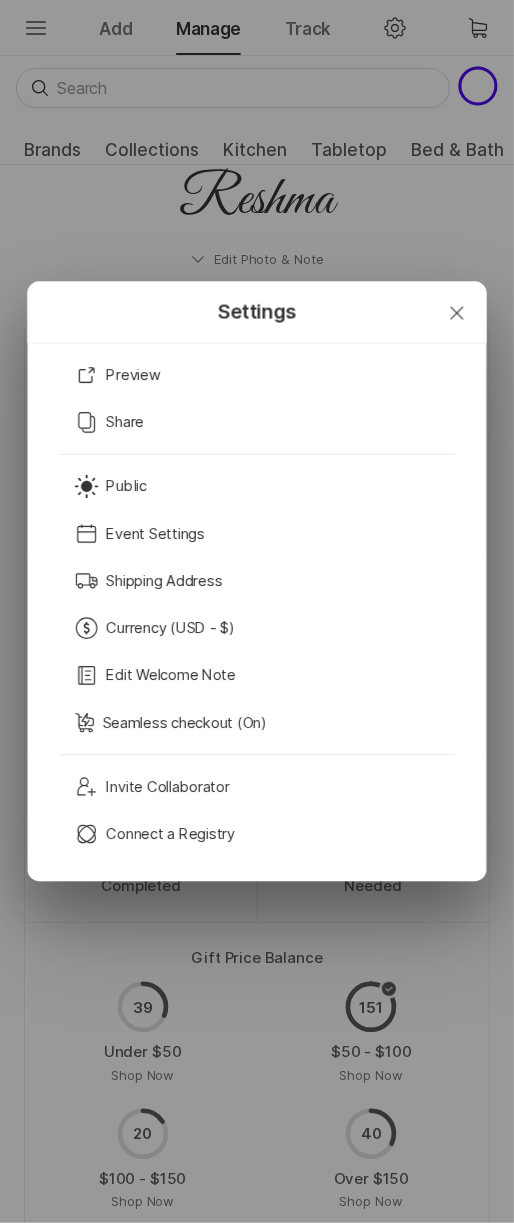 click on "Settings Close Preview Copy   Share Sun                 Public Calendar Event Settings Shipping Address Currency (USD - $) Edit Welcome Note Seamless checkout (On) Invite Invite Collaborator Universal Registry Connect a Registry" at bounding box center (257, 611) 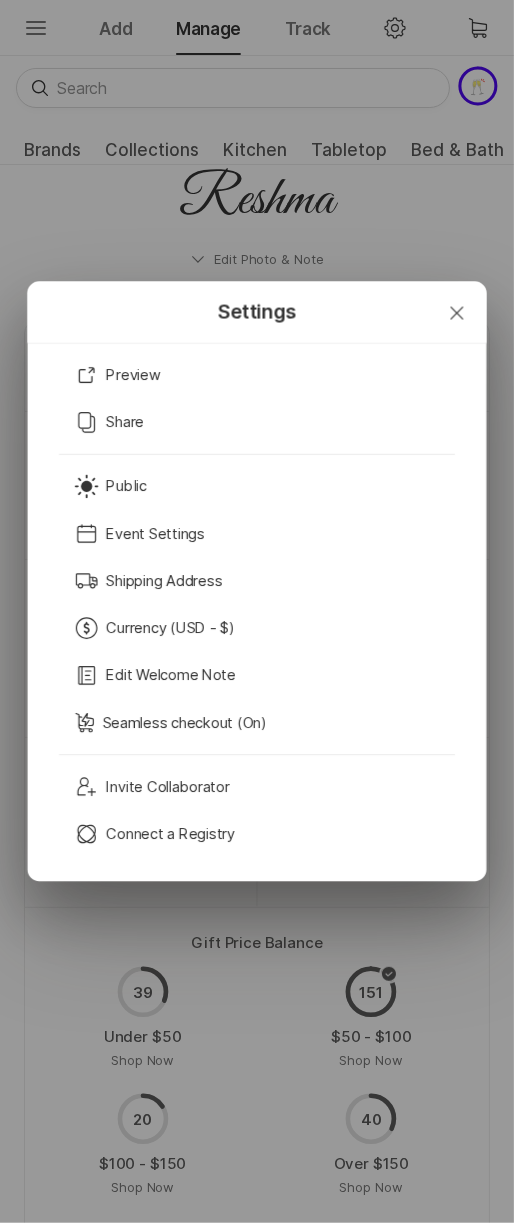 click on "Settings Close Preview Copy   Share Sun                 Public Calendar Event Settings Shipping Address Currency (USD - $) Edit Welcome Note Seamless checkout (On) Invite Invite Collaborator Universal Registry Connect a Registry" at bounding box center (257, 611) 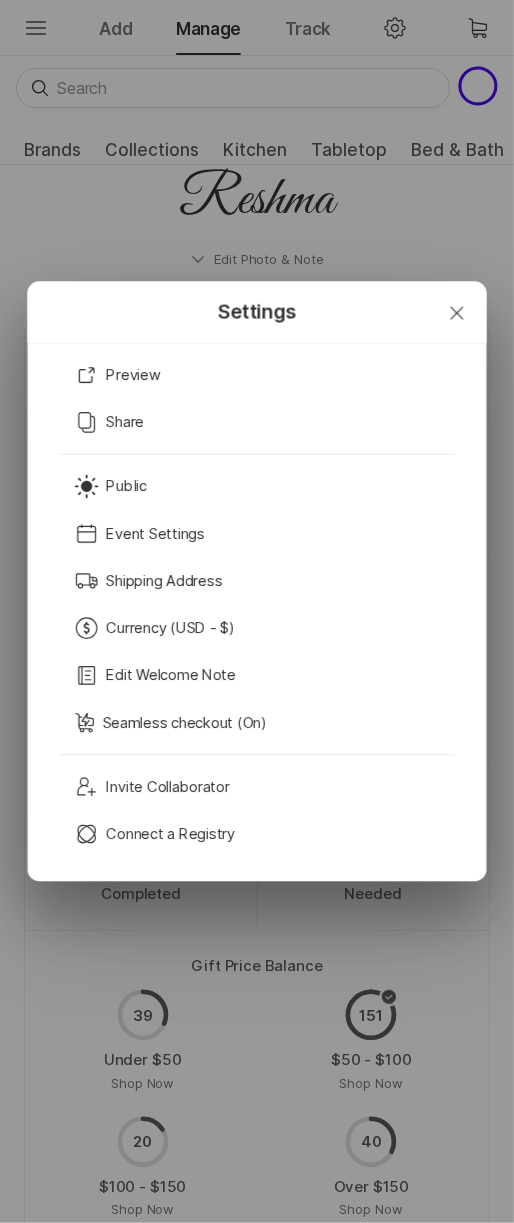 click on "Settings Close Preview Copy   Share Sun                 Public Calendar Event Settings Shipping Address Currency (USD - $) Edit Welcome Note Seamless checkout (On) Invite Invite Collaborator Universal Registry Connect a Registry" at bounding box center [257, 611] 